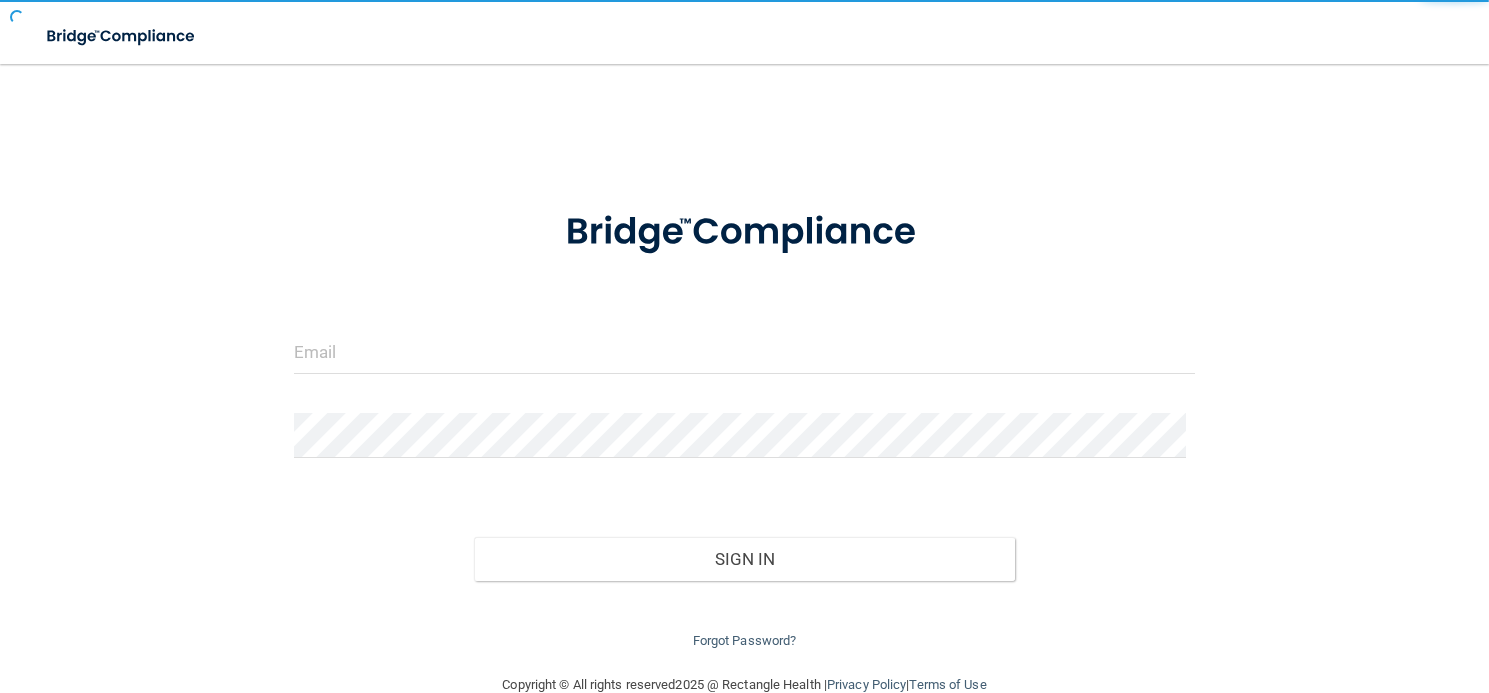 scroll, scrollTop: 0, scrollLeft: 0, axis: both 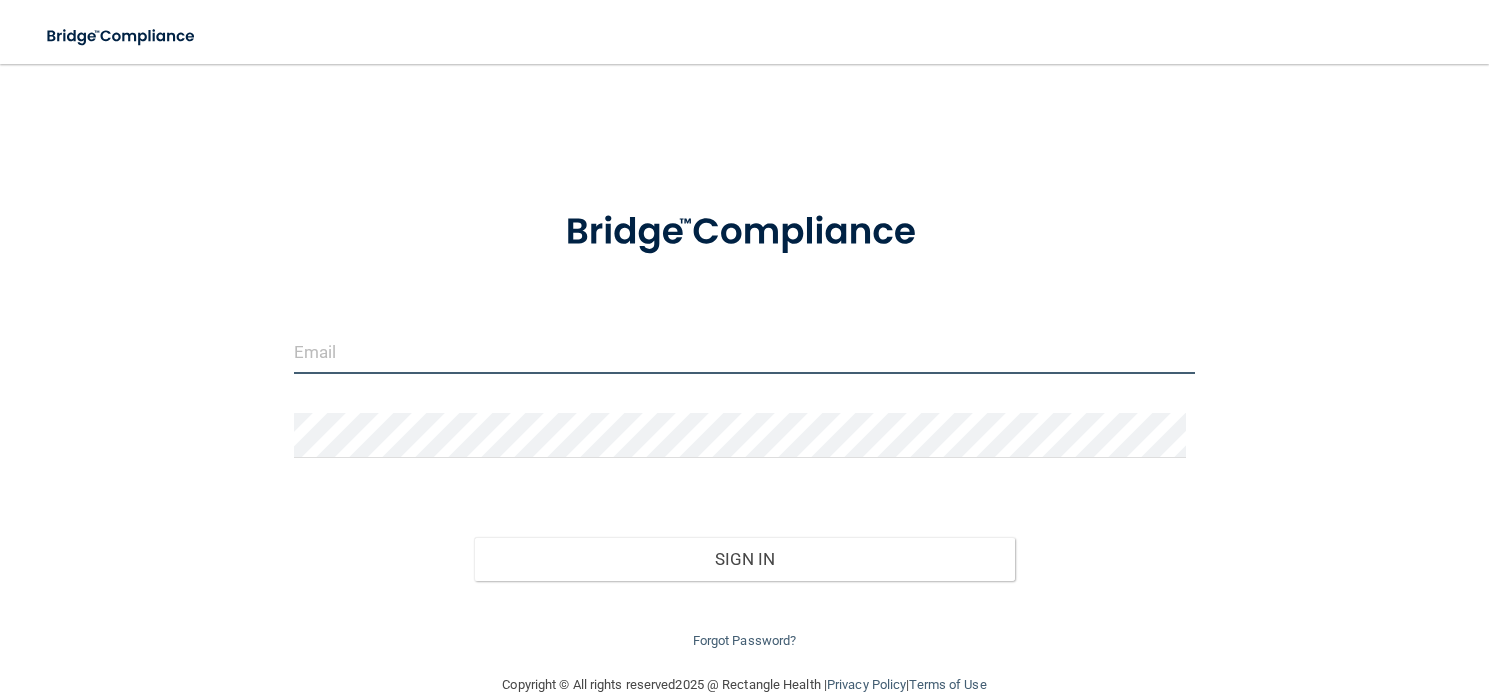 click at bounding box center [745, 351] 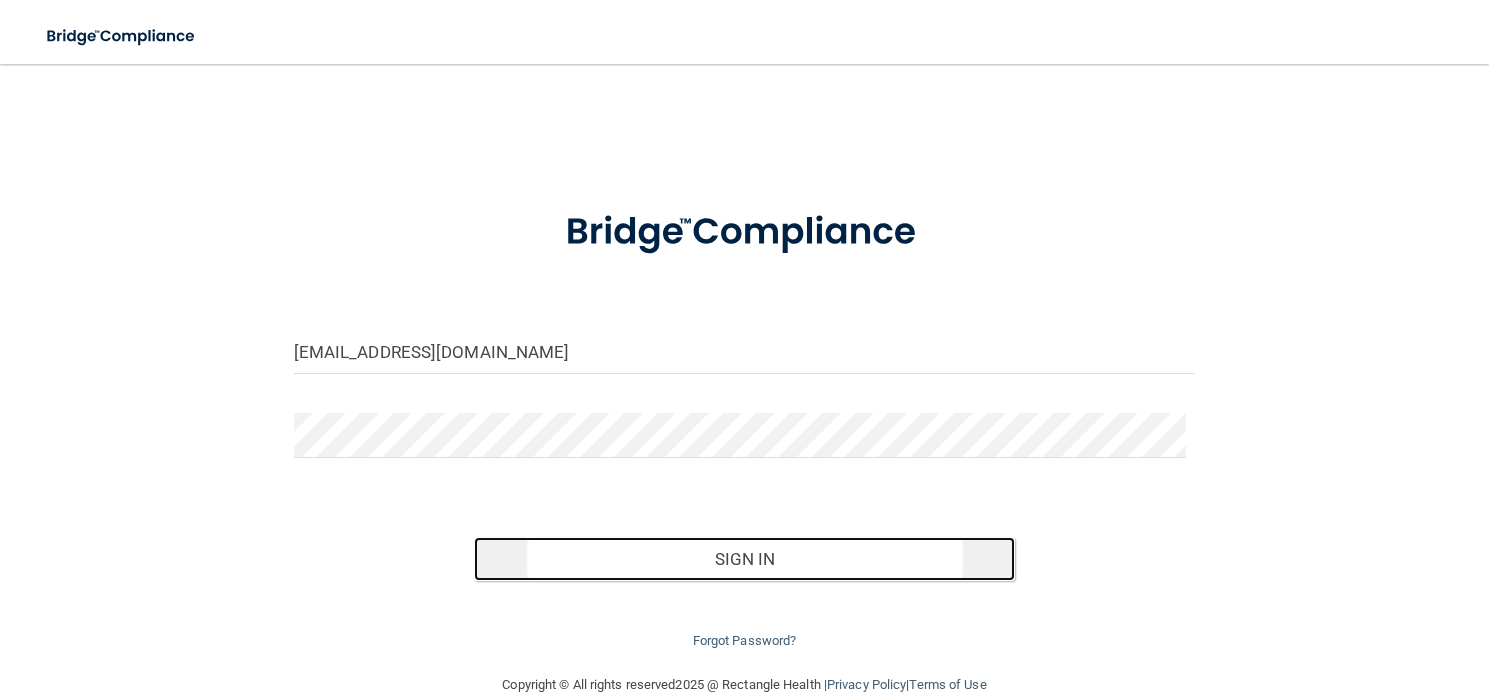 click on "Sign In" at bounding box center [744, 559] 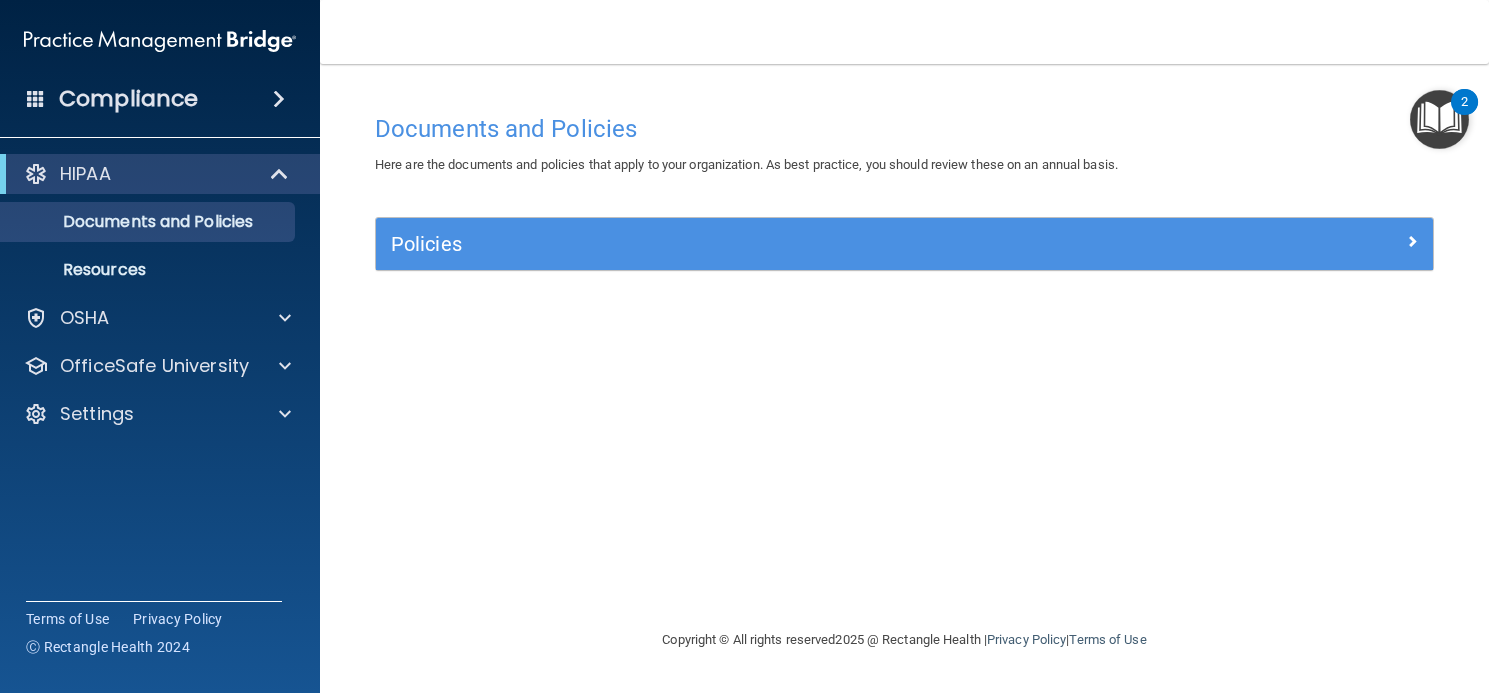 click at bounding box center (1439, 119) 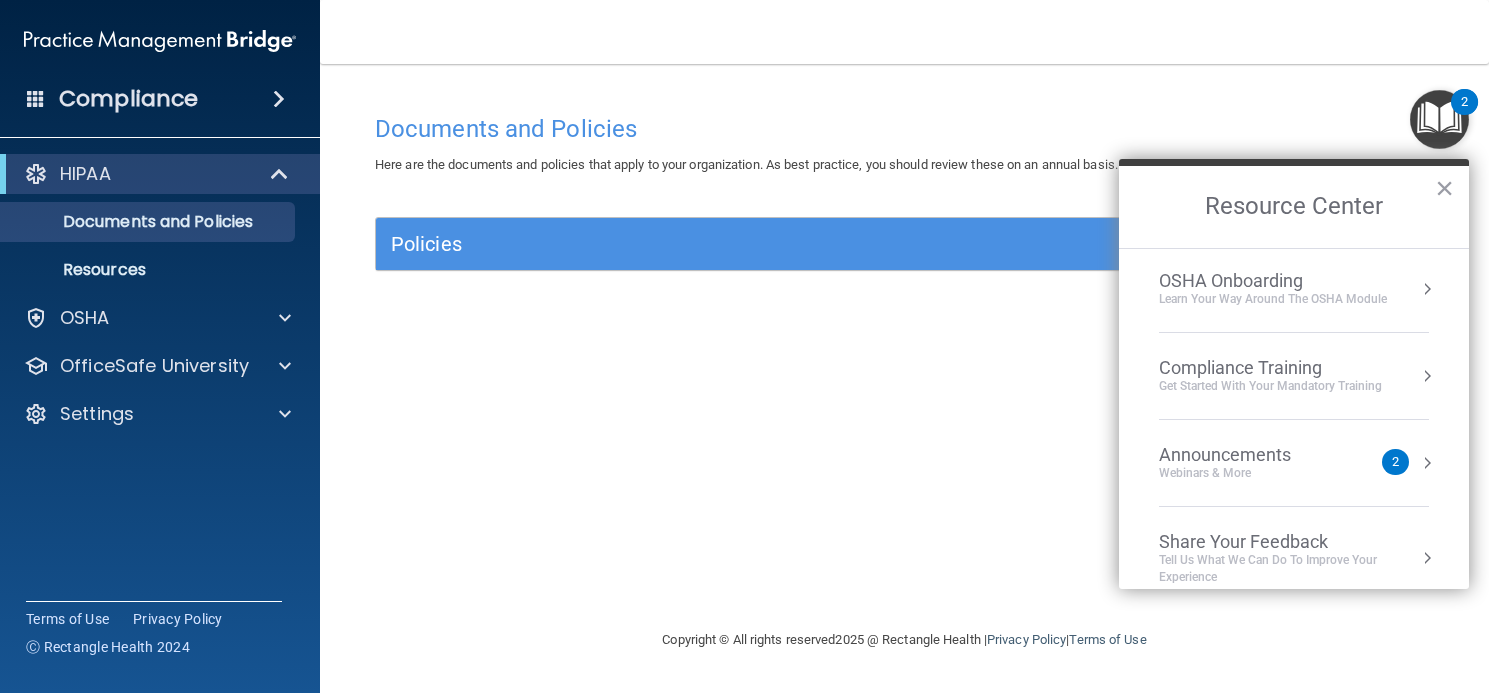 scroll, scrollTop: 112, scrollLeft: 0, axis: vertical 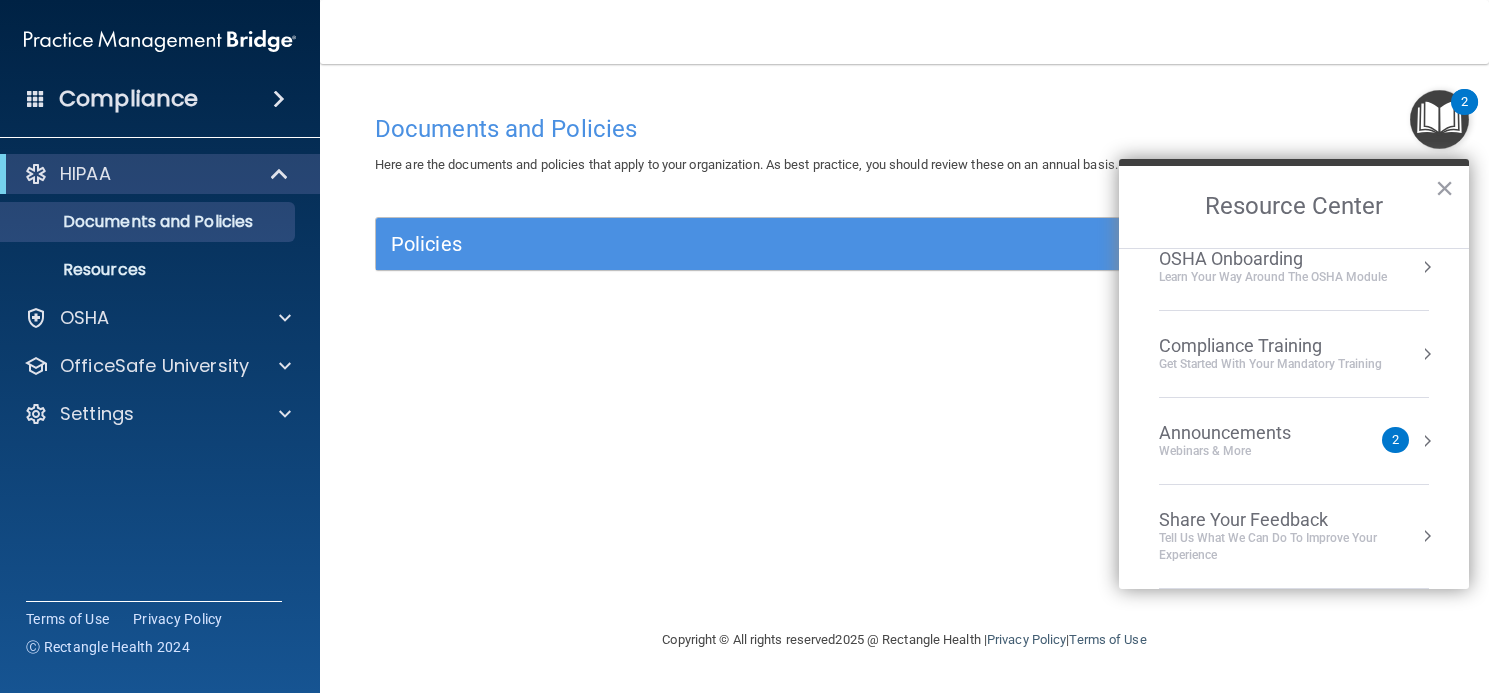 drag, startPoint x: 683, startPoint y: 374, endPoint x: 664, endPoint y: 366, distance: 20.615528 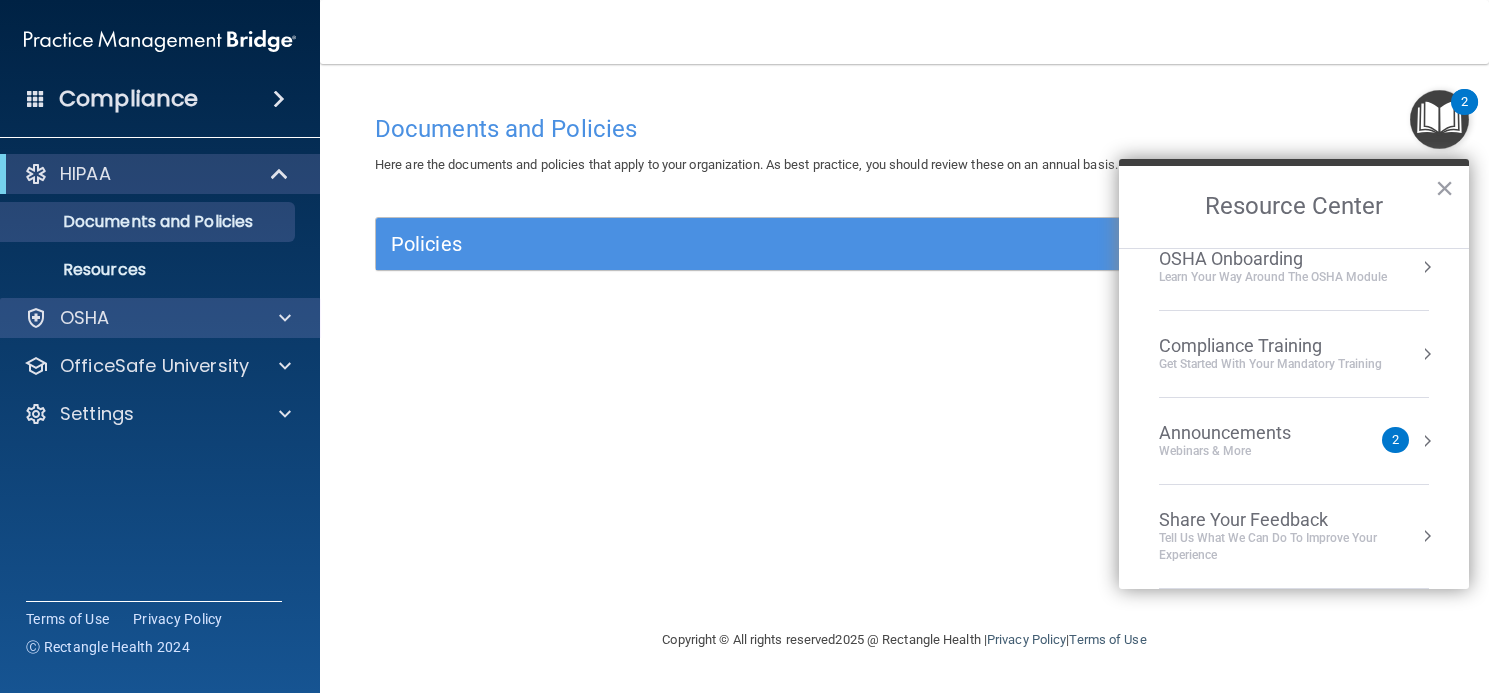click on "OSHA" at bounding box center [160, 318] 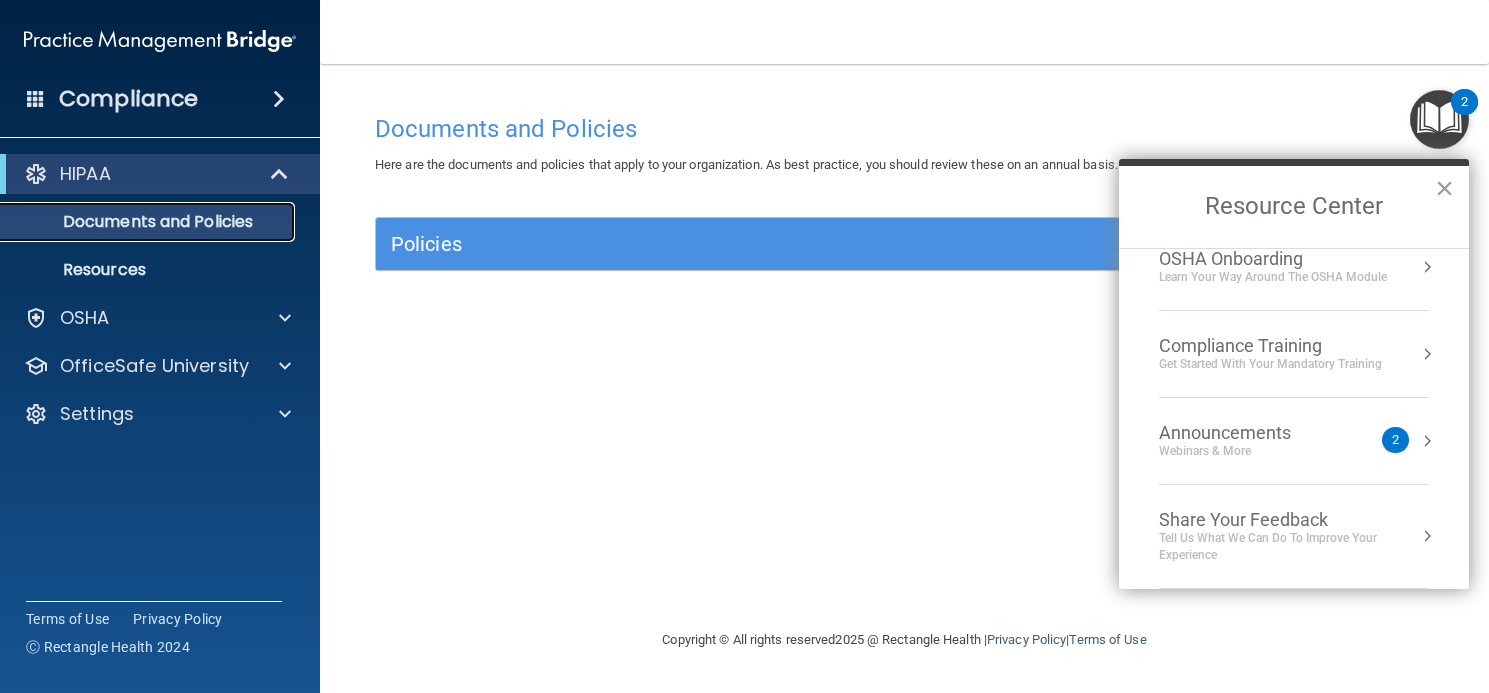 click on "Documents and Policies" at bounding box center (149, 222) 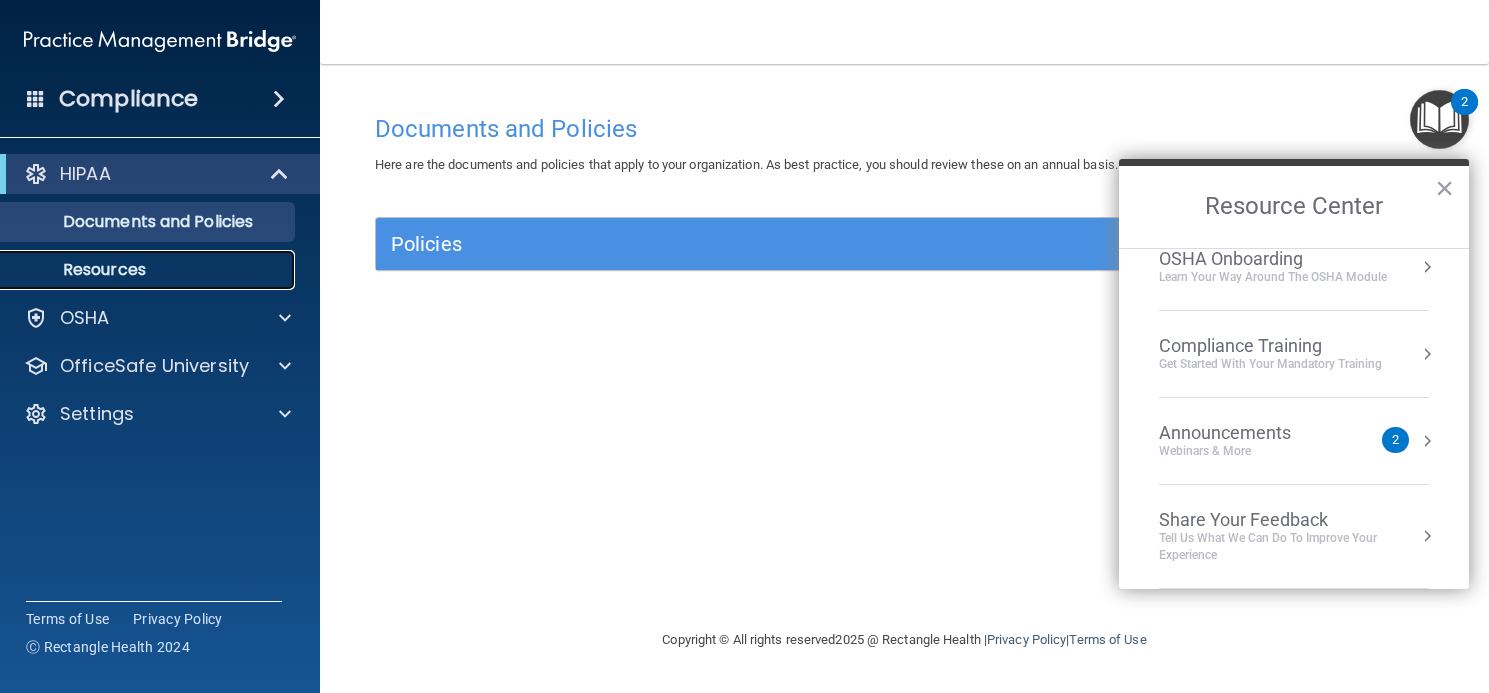 click on "Resources" at bounding box center [149, 270] 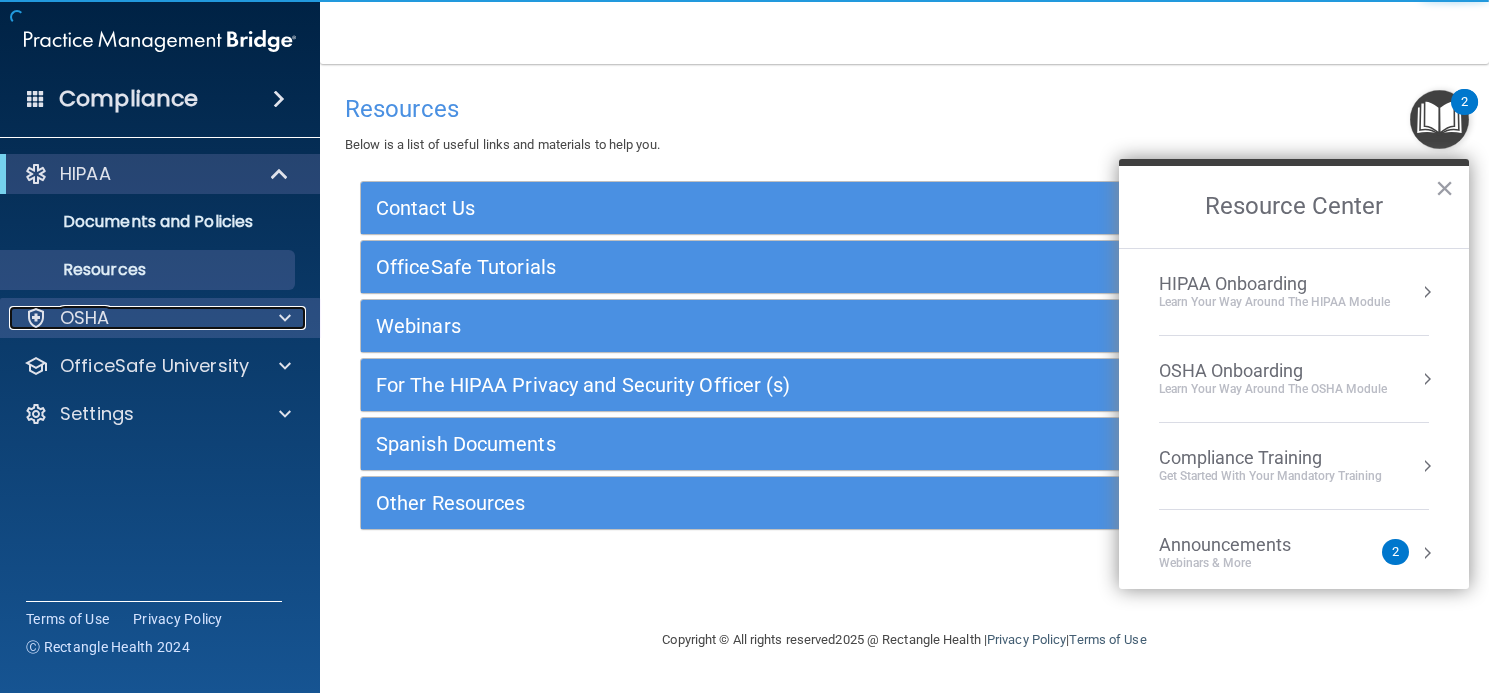 click on "OSHA" at bounding box center (133, 318) 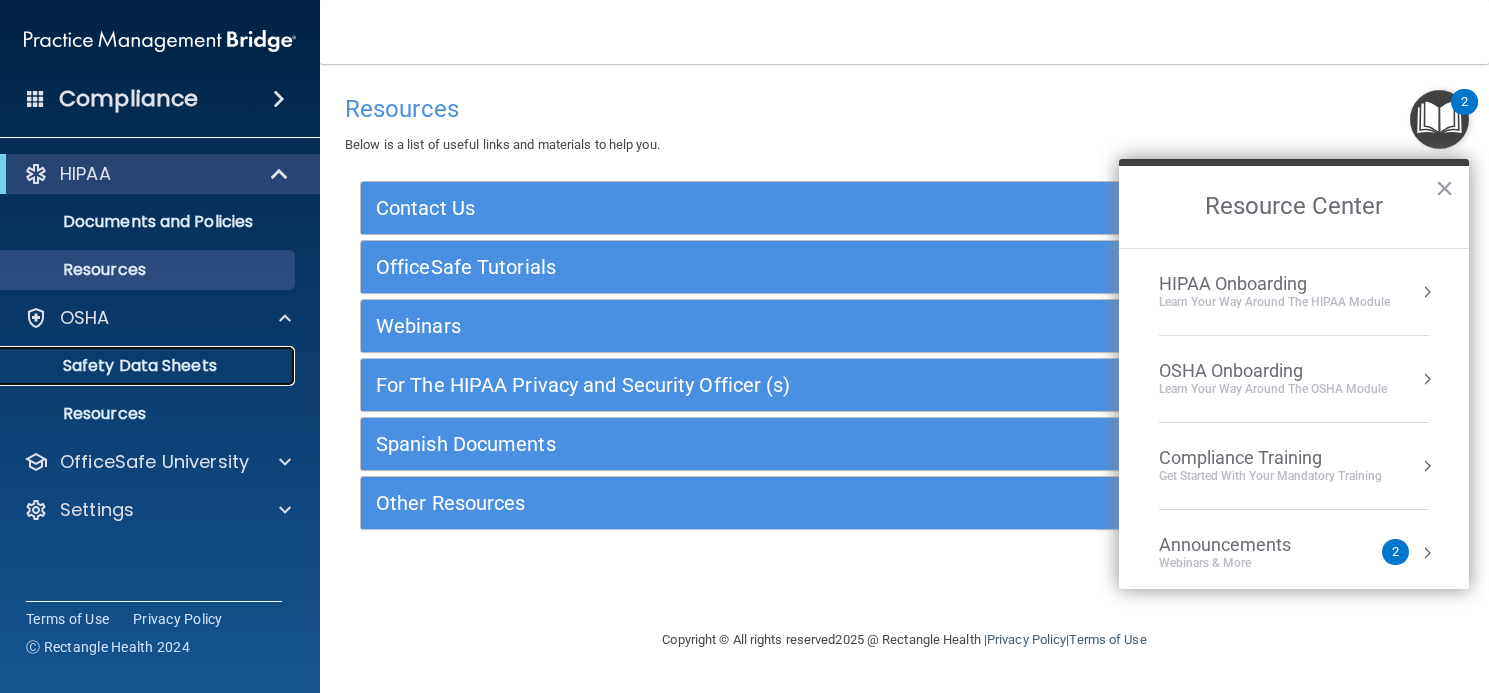 click on "Safety Data Sheets" at bounding box center [149, 366] 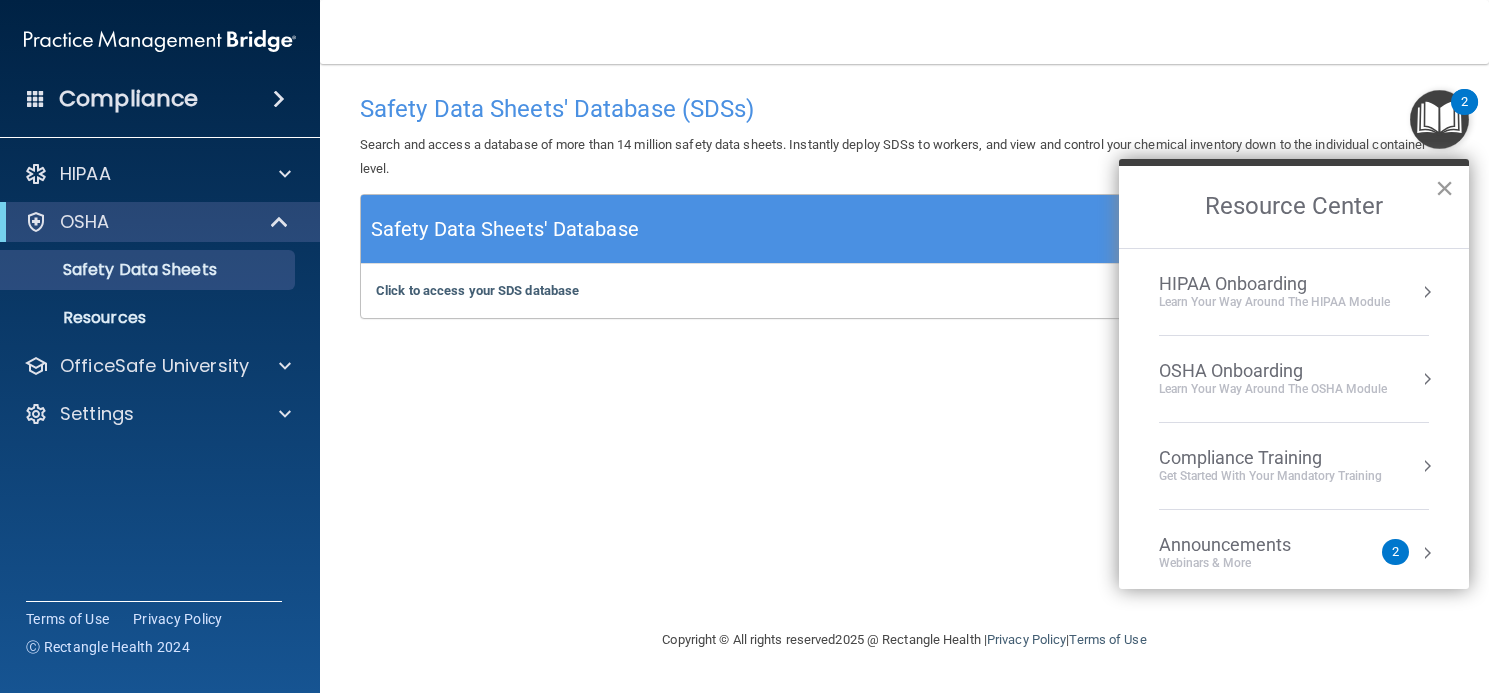 click on "×" at bounding box center [1444, 188] 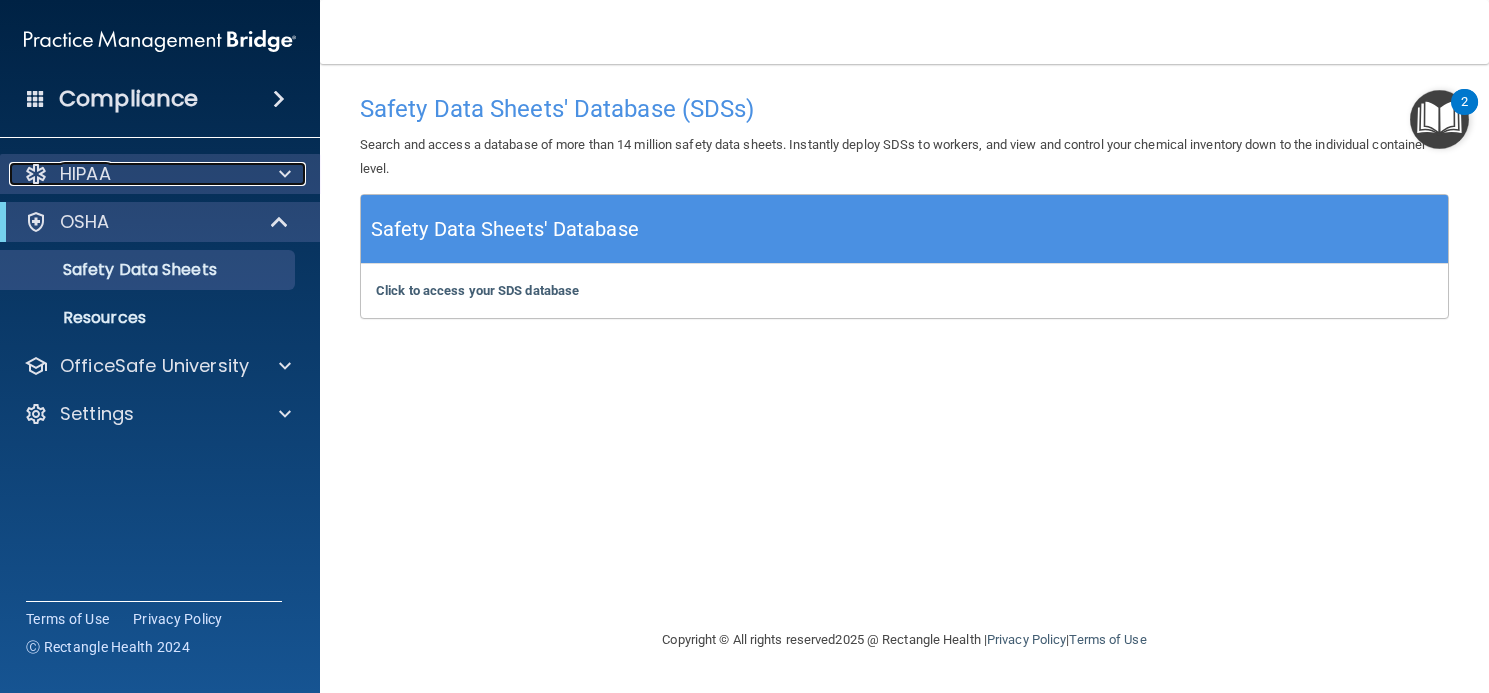 click on "HIPAA" at bounding box center [133, 174] 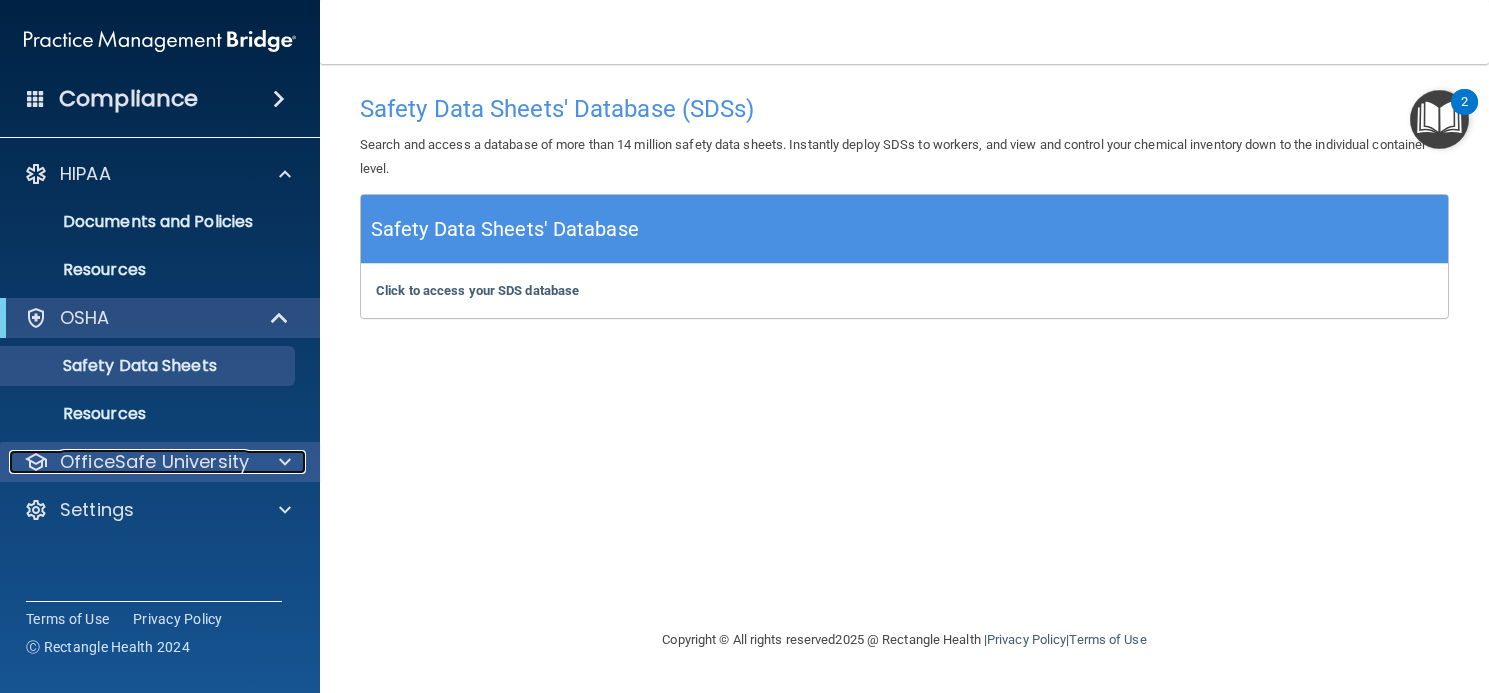 click on "OfficeSafe University" at bounding box center (154, 462) 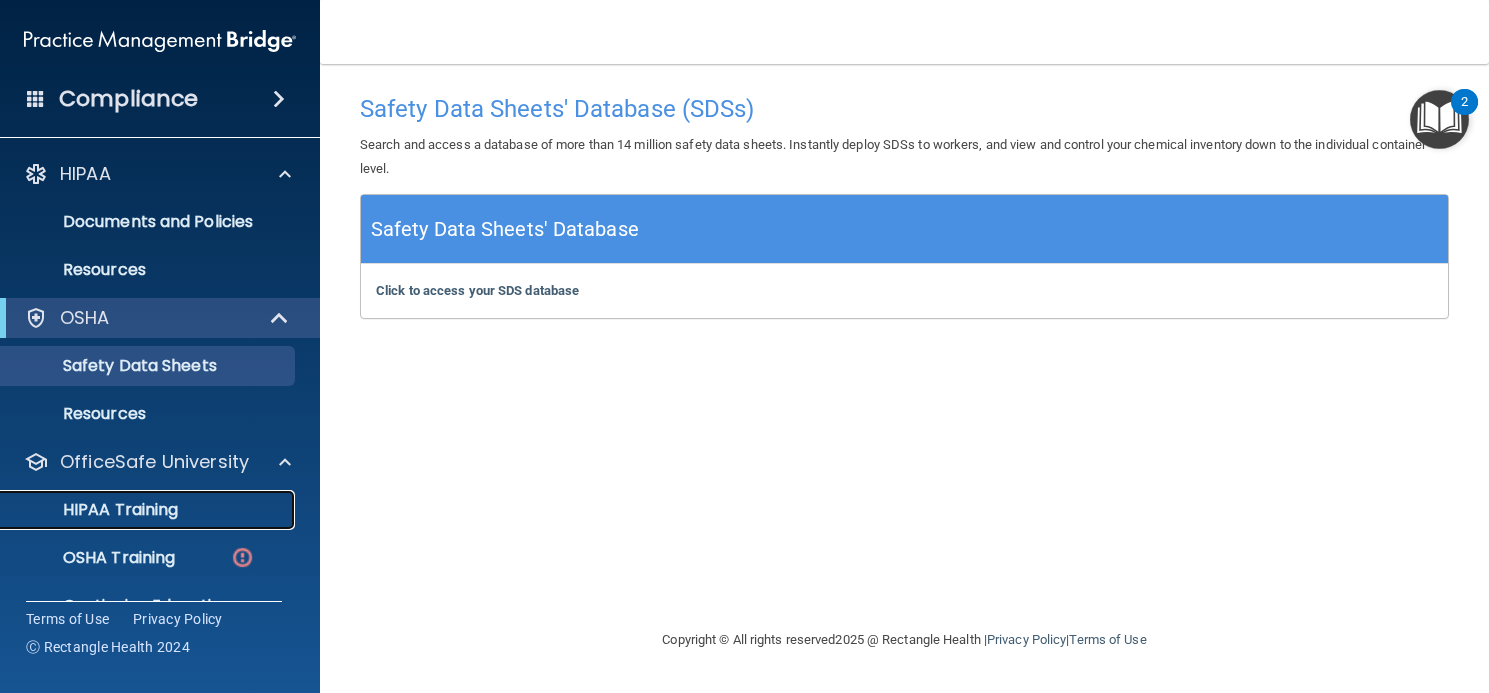 click on "HIPAA Training" at bounding box center [149, 510] 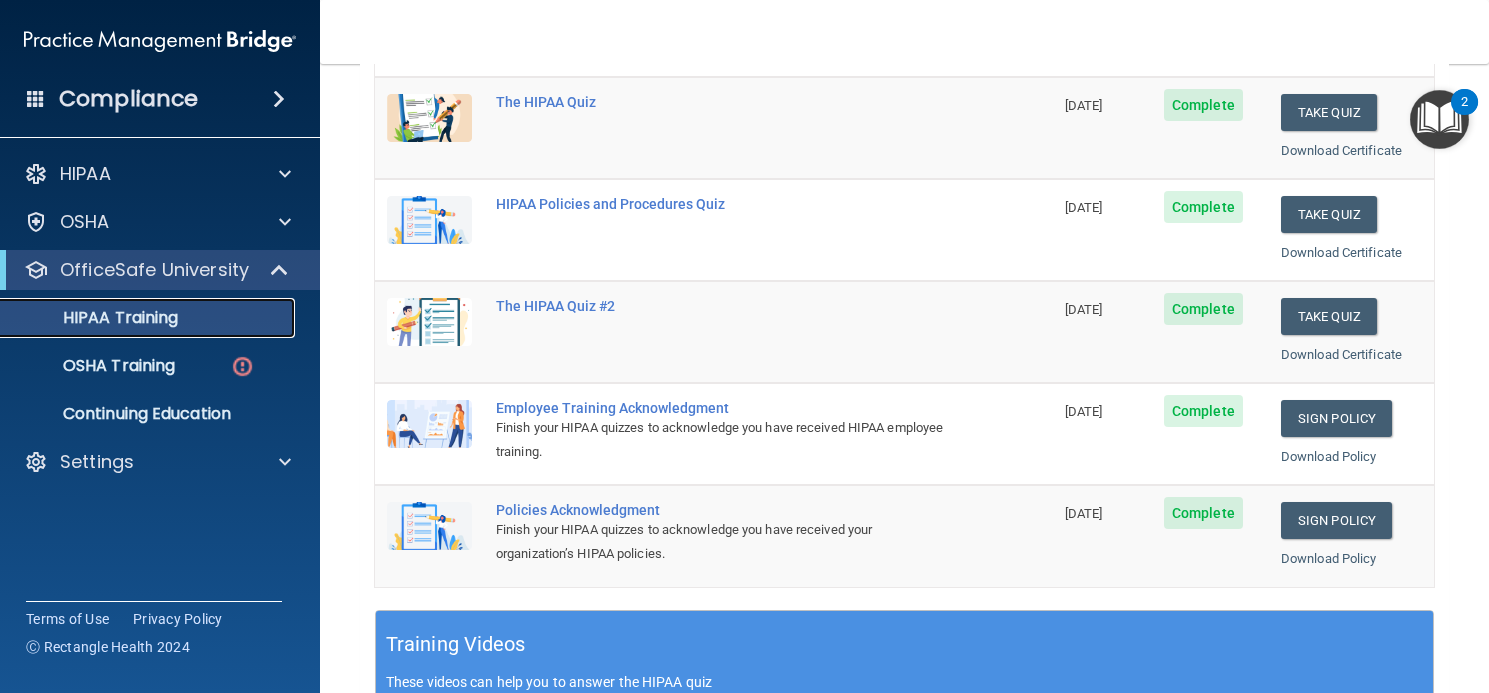 scroll, scrollTop: 236, scrollLeft: 0, axis: vertical 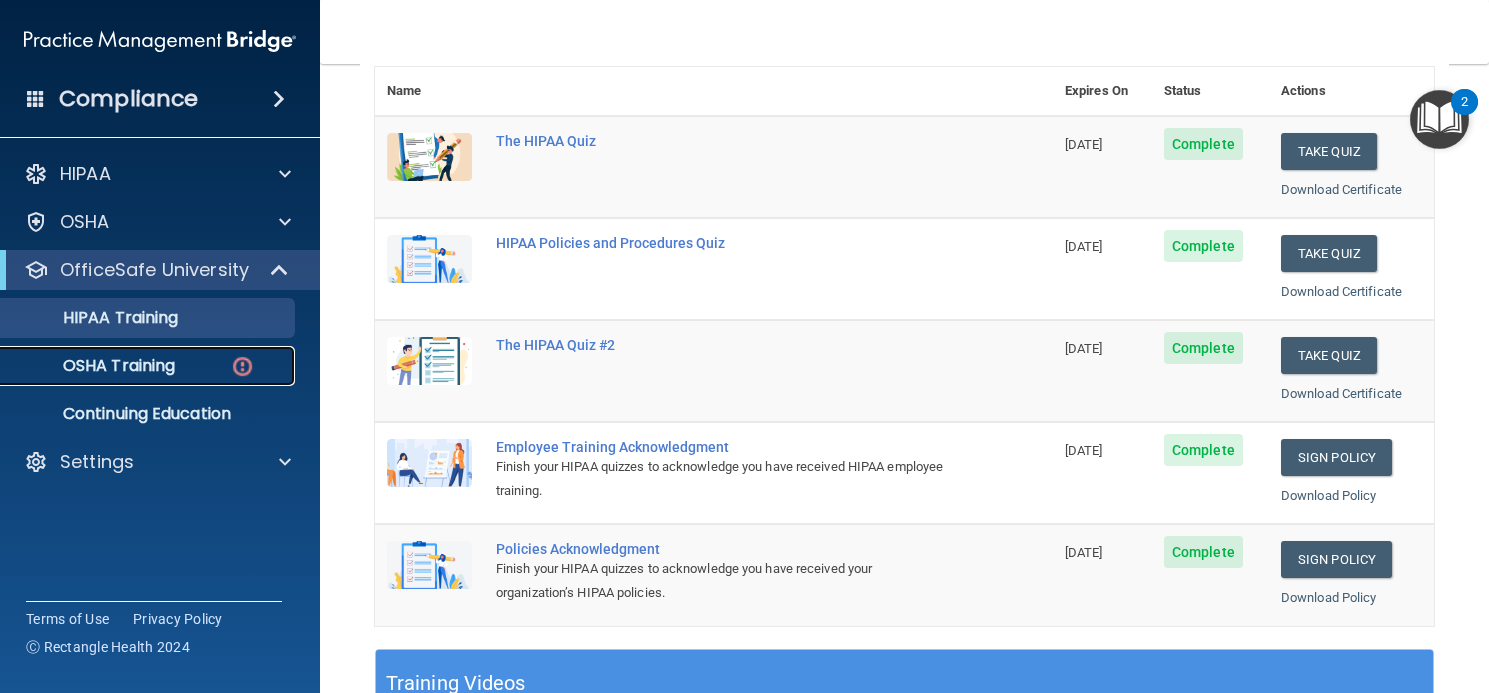 click on "OSHA Training" at bounding box center (94, 366) 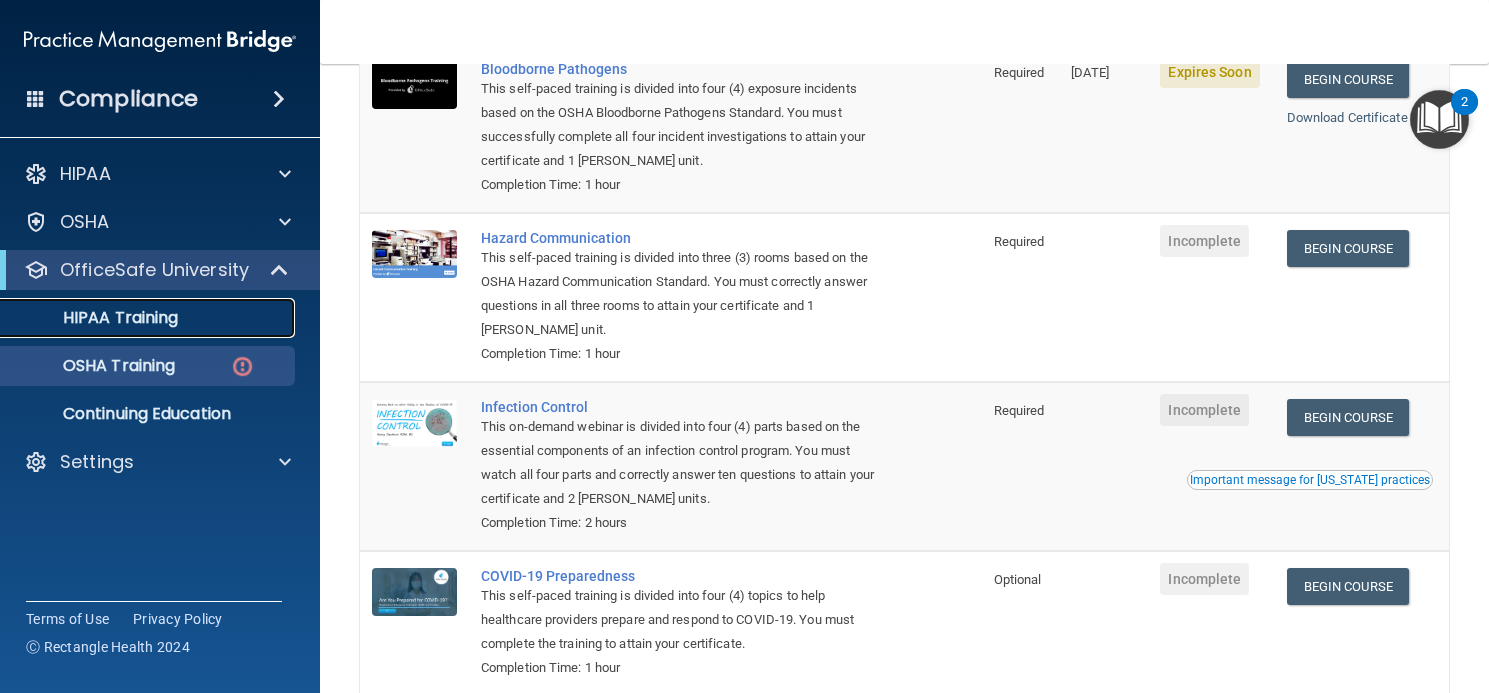 click on "HIPAA Training" at bounding box center (95, 318) 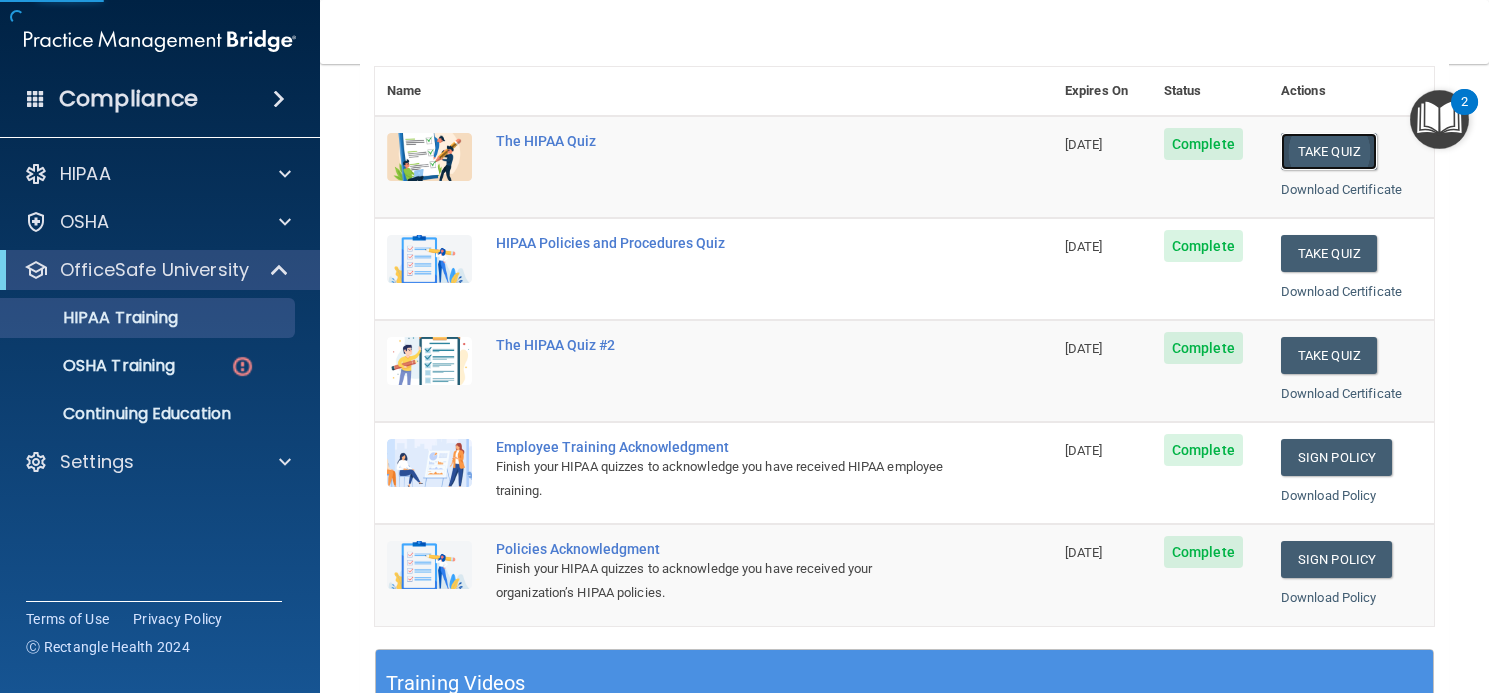 click on "Take Quiz" at bounding box center (1329, 151) 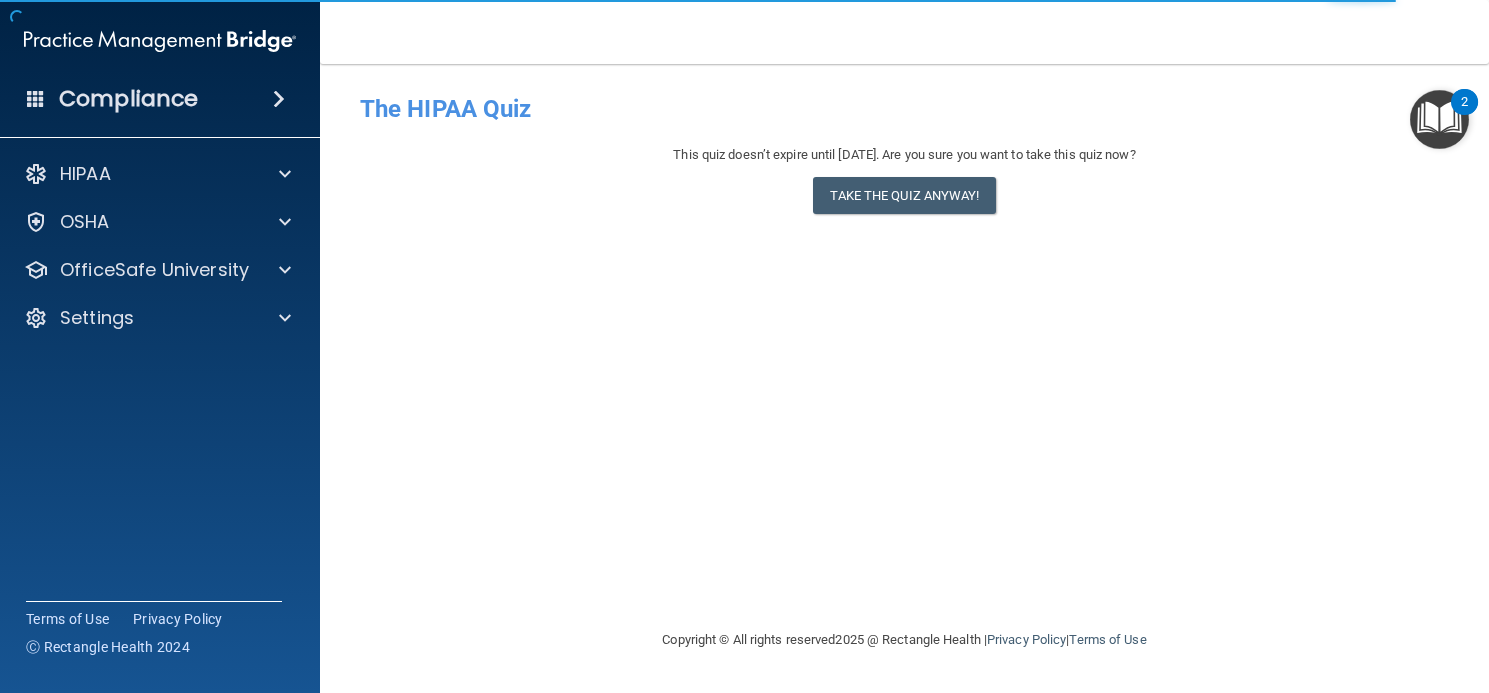 scroll, scrollTop: 0, scrollLeft: 0, axis: both 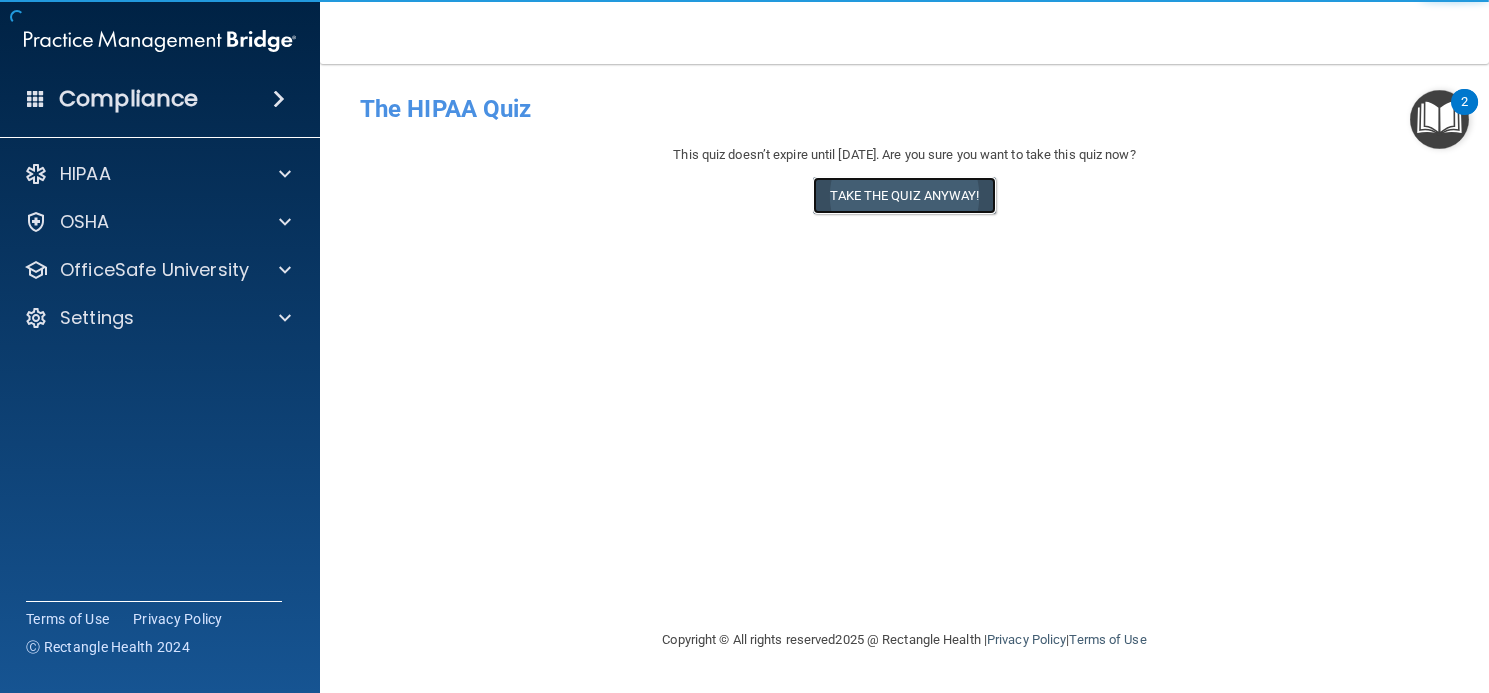 click on "Take the quiz anyway!" at bounding box center (904, 195) 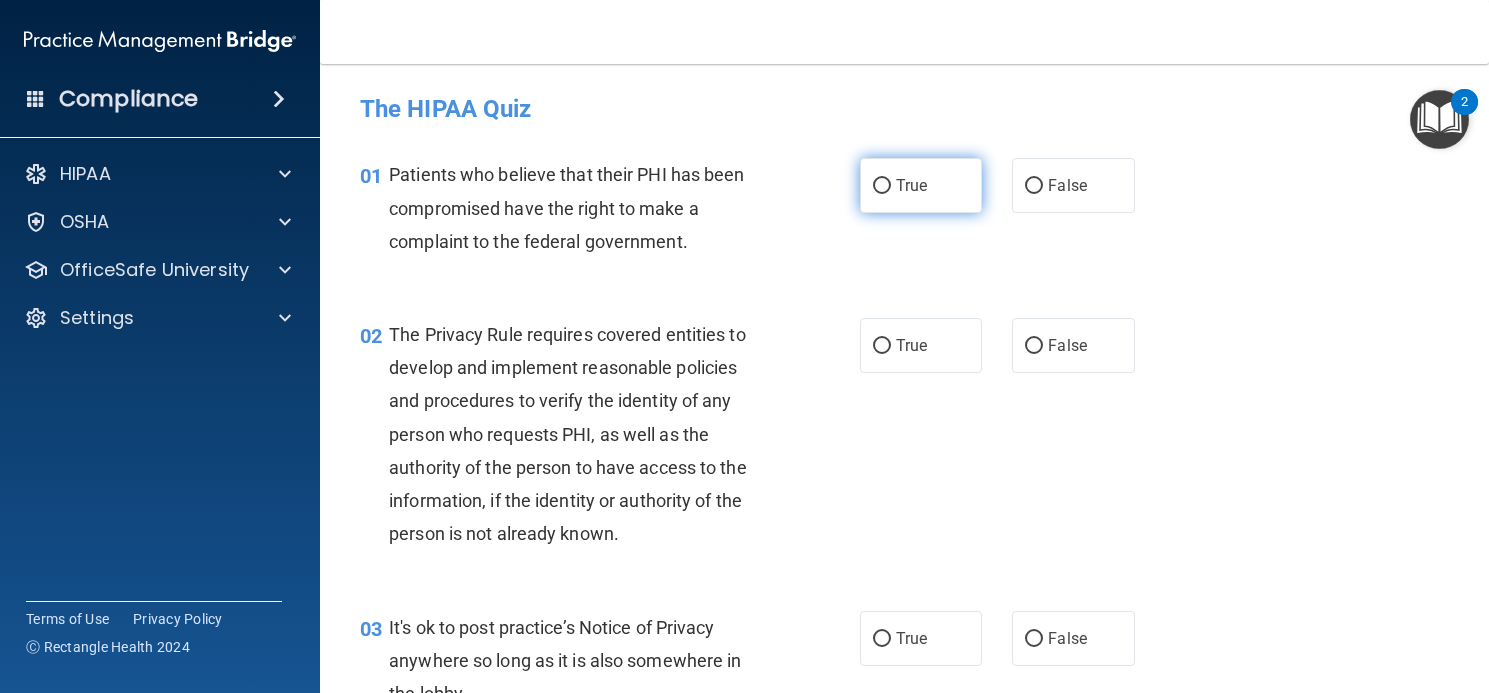 click on "True" at bounding box center (921, 185) 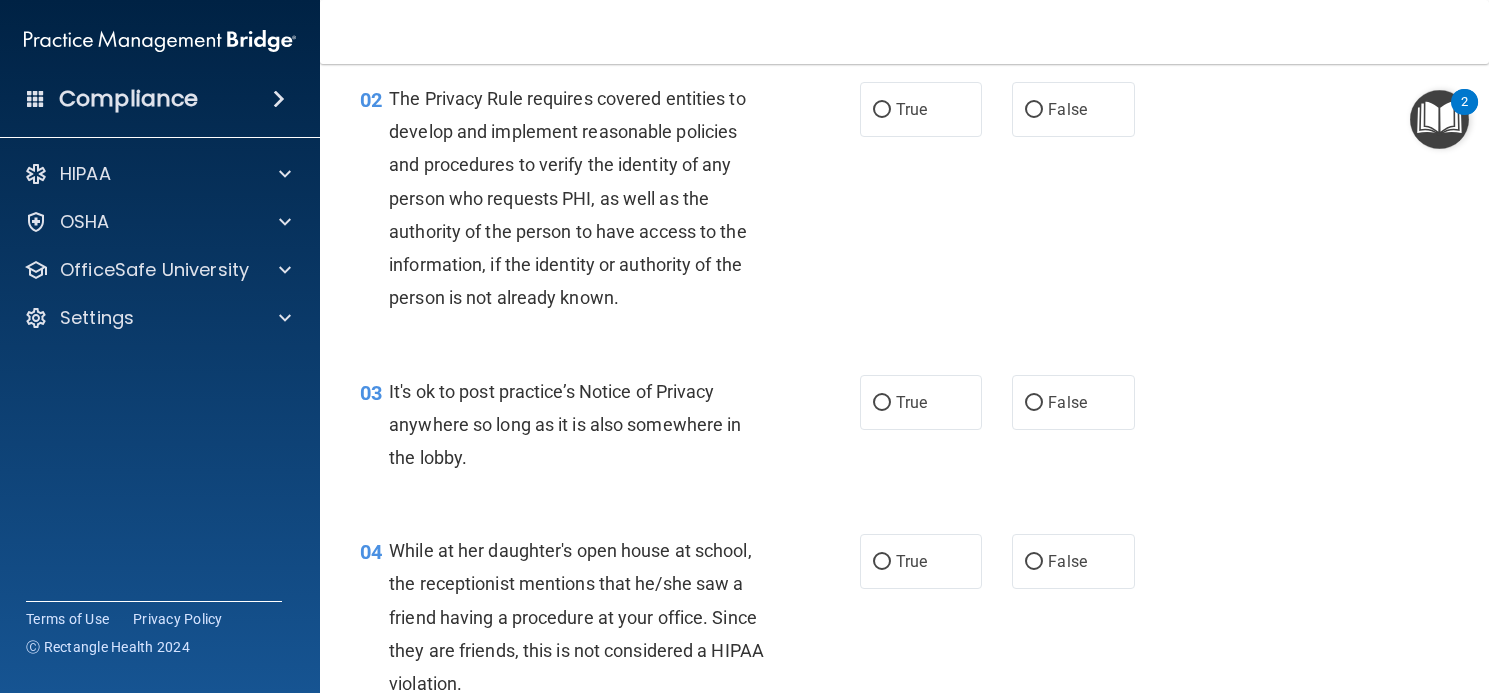 scroll, scrollTop: 160, scrollLeft: 0, axis: vertical 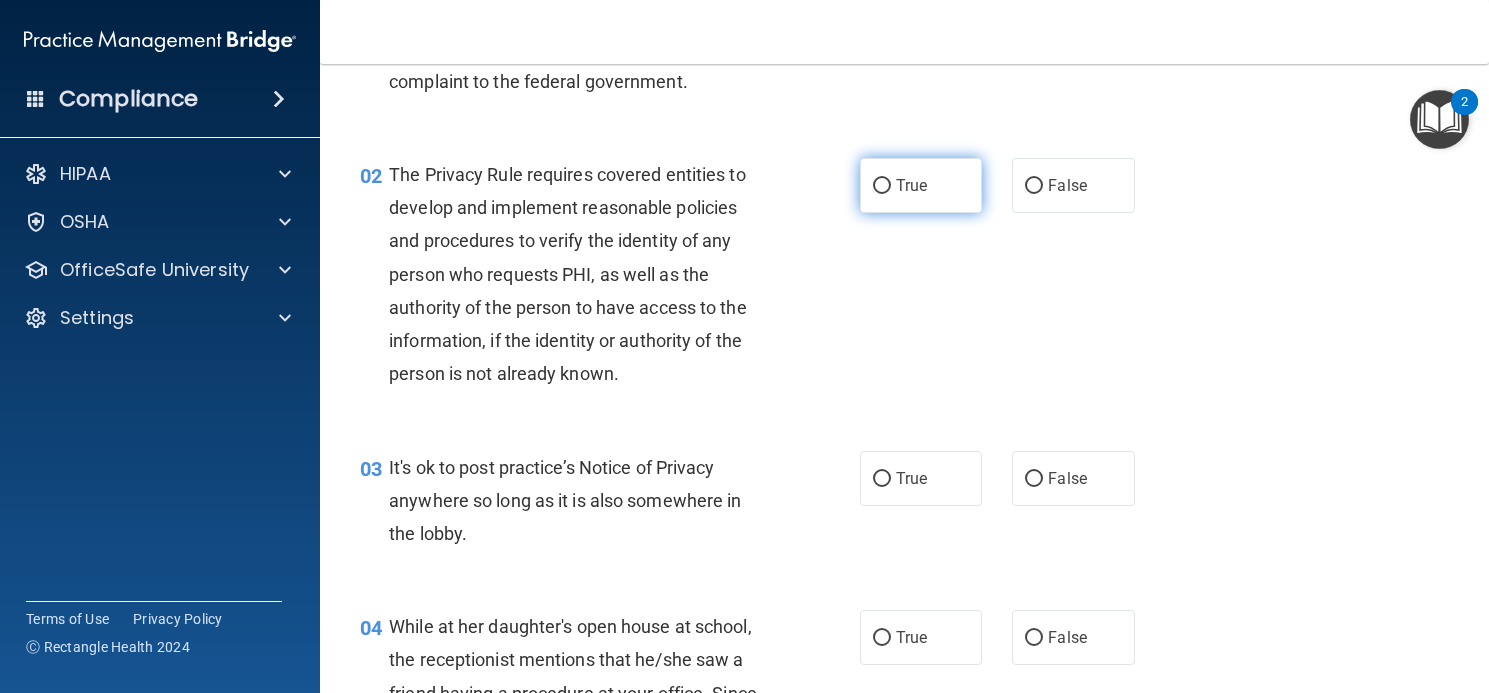 click on "True" at bounding box center (882, 186) 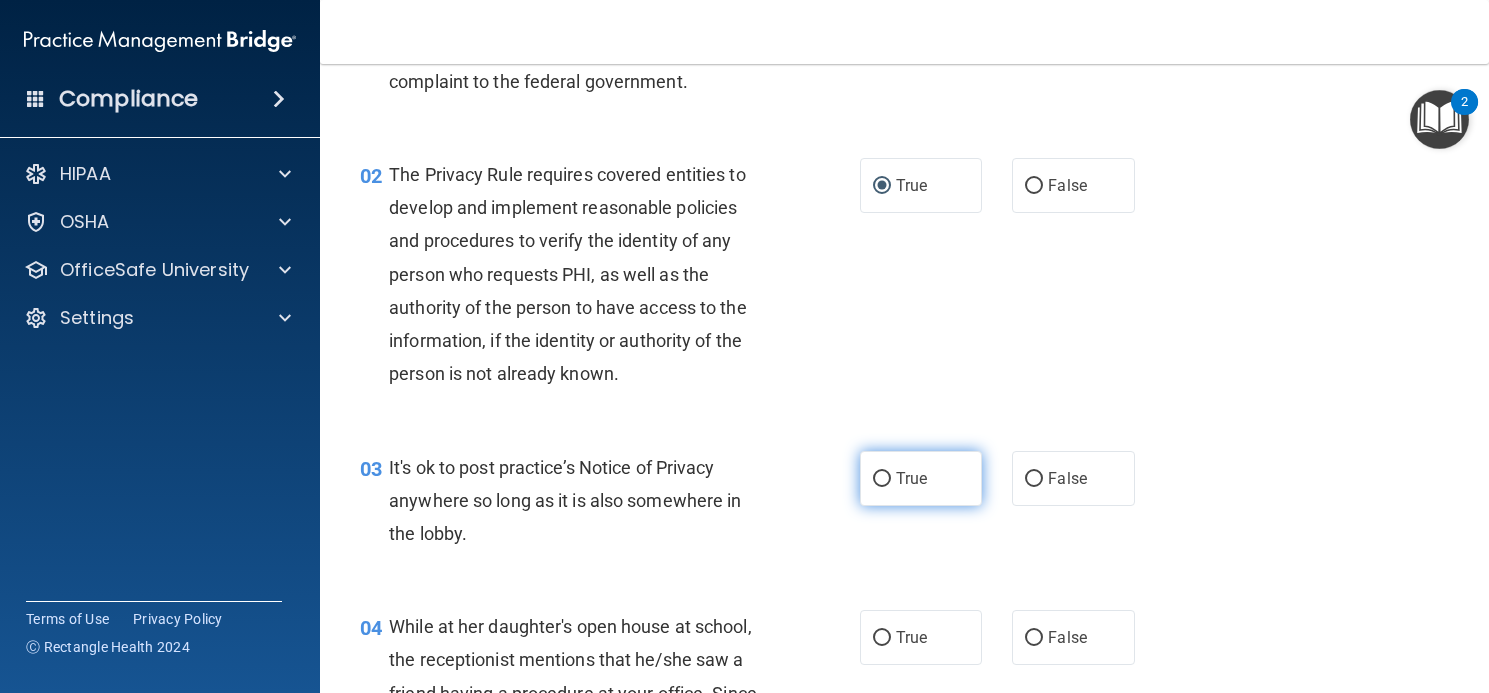click on "True" at bounding box center (911, 478) 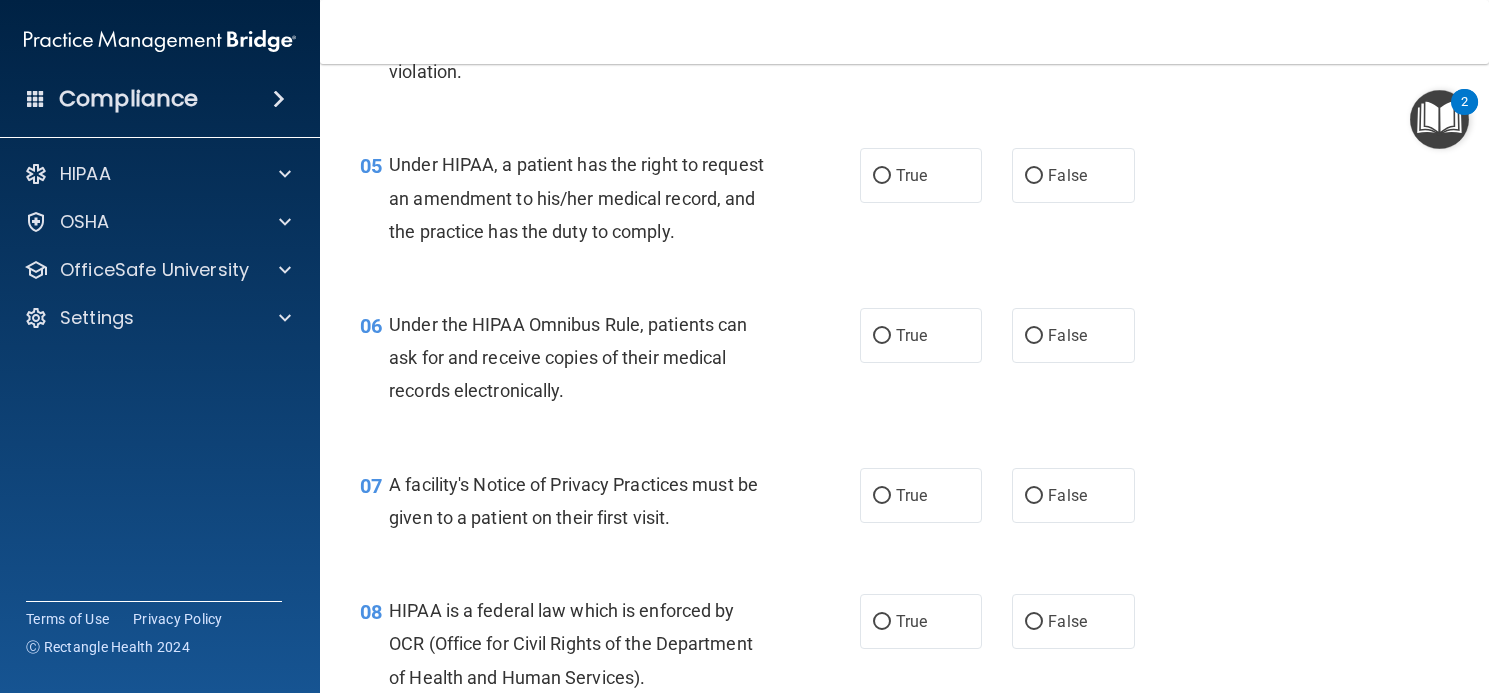 scroll, scrollTop: 537, scrollLeft: 0, axis: vertical 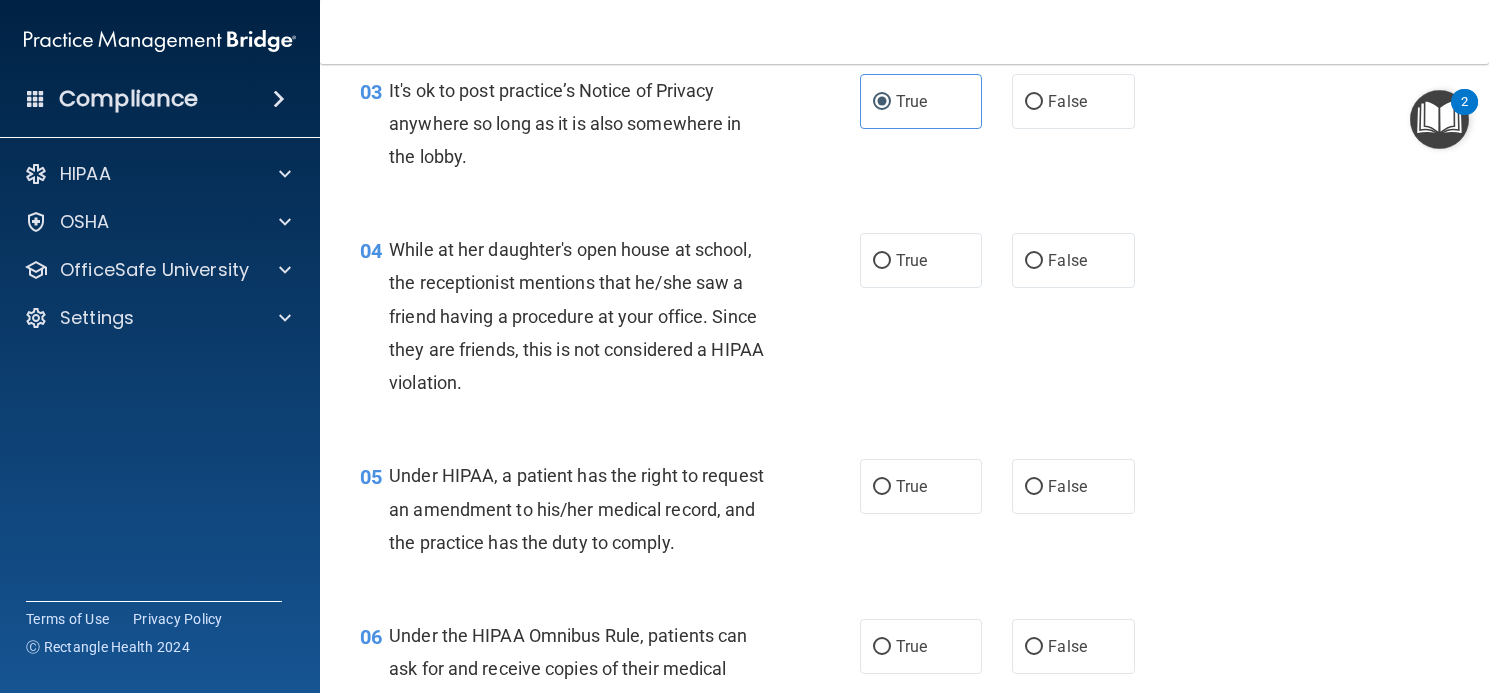click on "04       While at her daughter's open house at school, the receptionist mentions that he/she saw a friend having a procedure at your office.  Since they are friends, this is not considered a HIPAA violation.                 True           False" at bounding box center (904, 321) 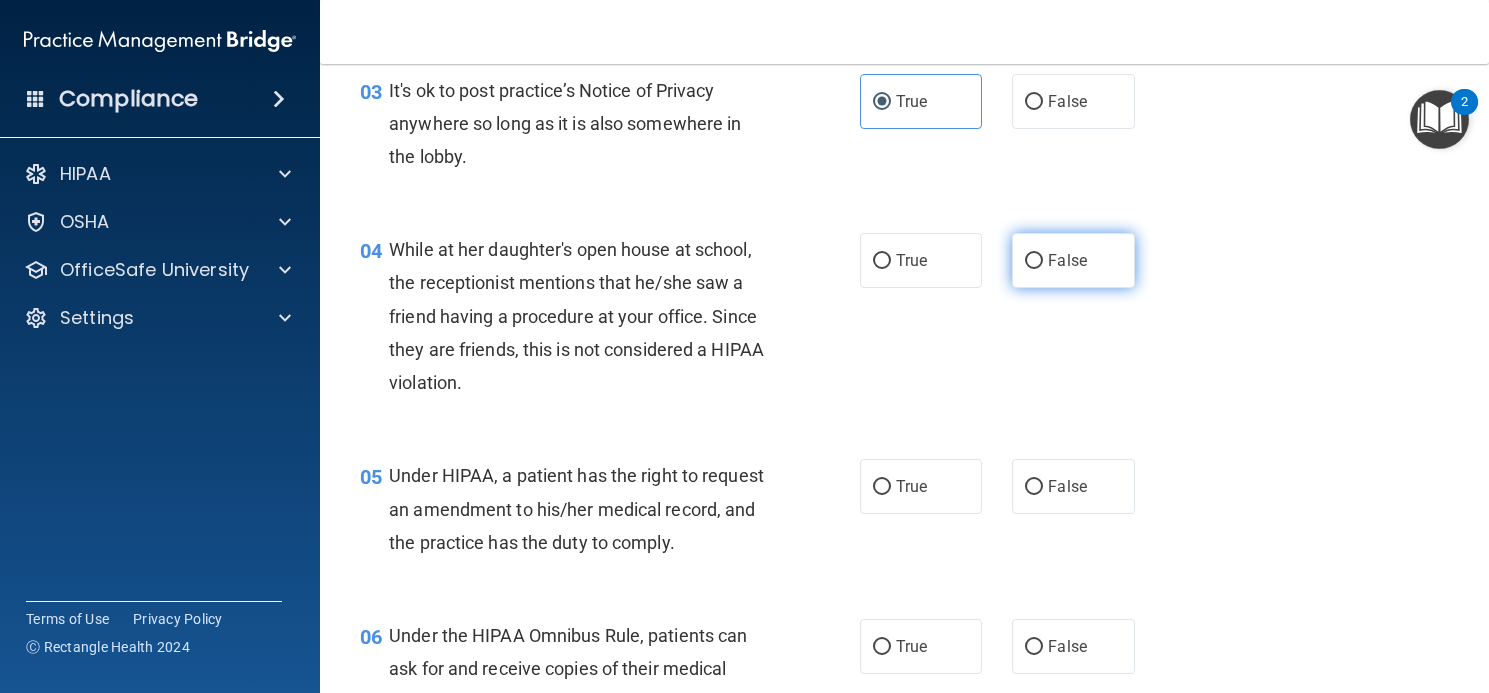click on "False" at bounding box center (1073, 260) 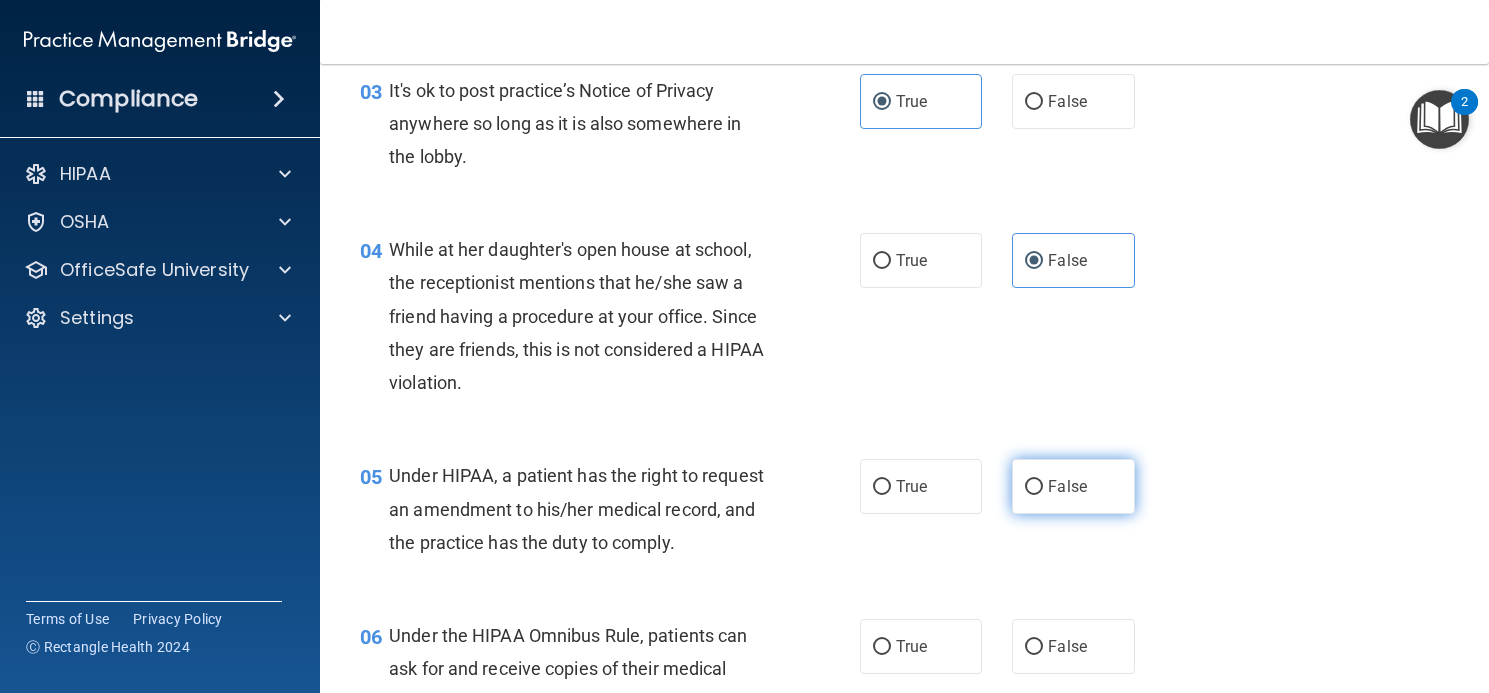 click on "False" at bounding box center [1034, 487] 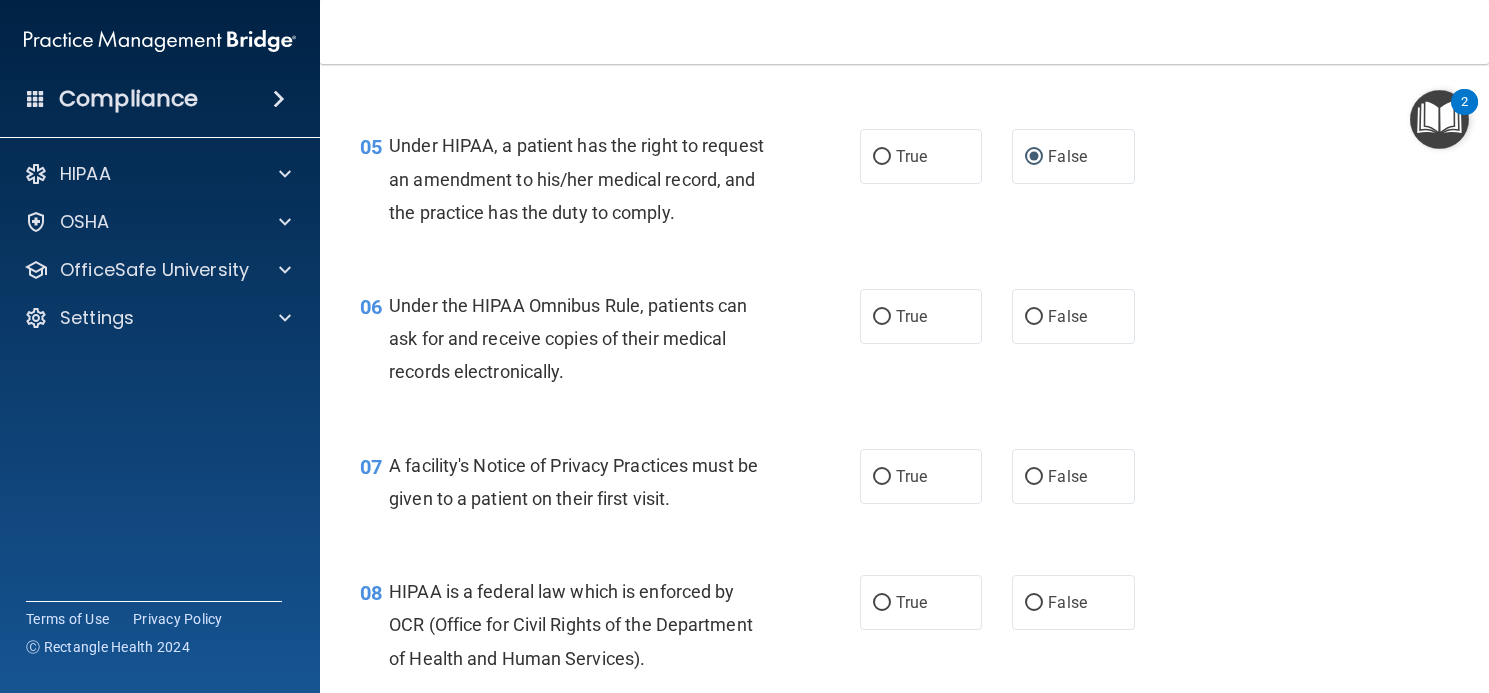 scroll, scrollTop: 952, scrollLeft: 0, axis: vertical 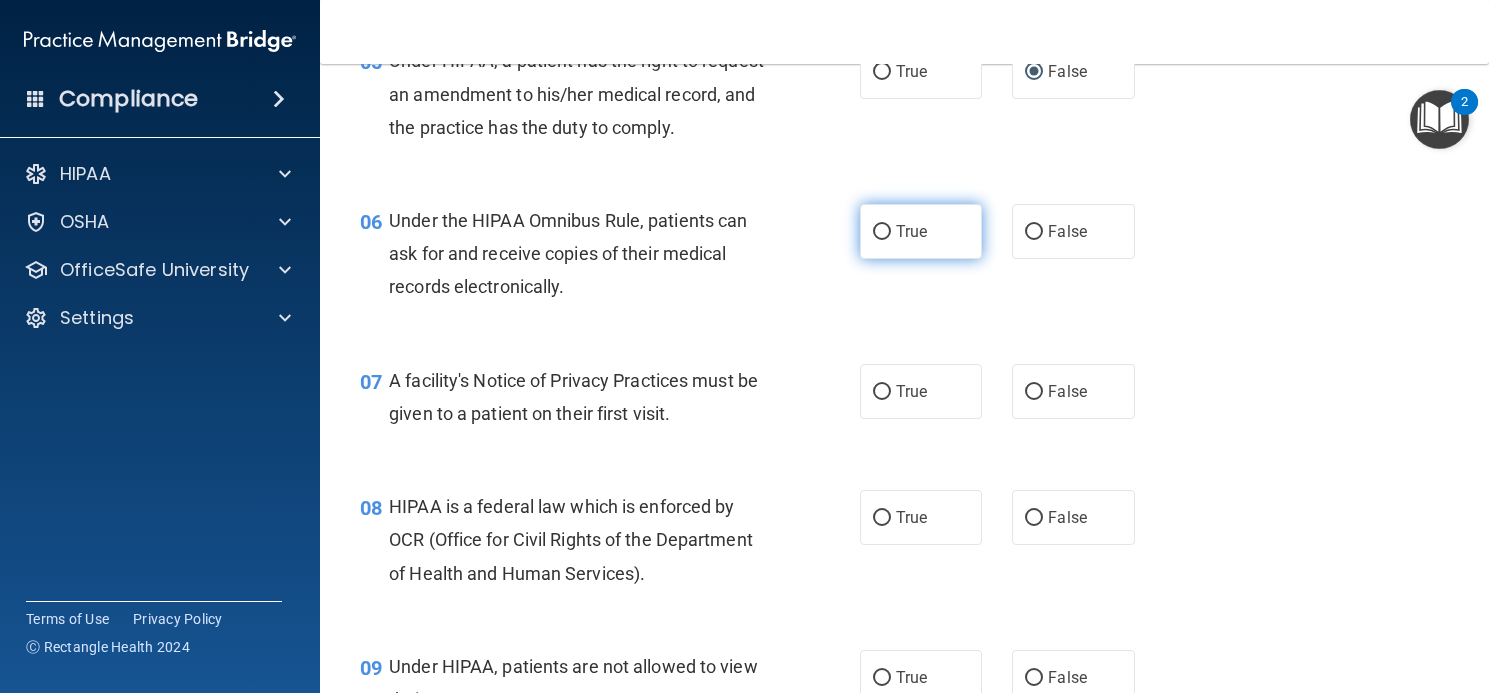 click on "True" at bounding box center (882, 232) 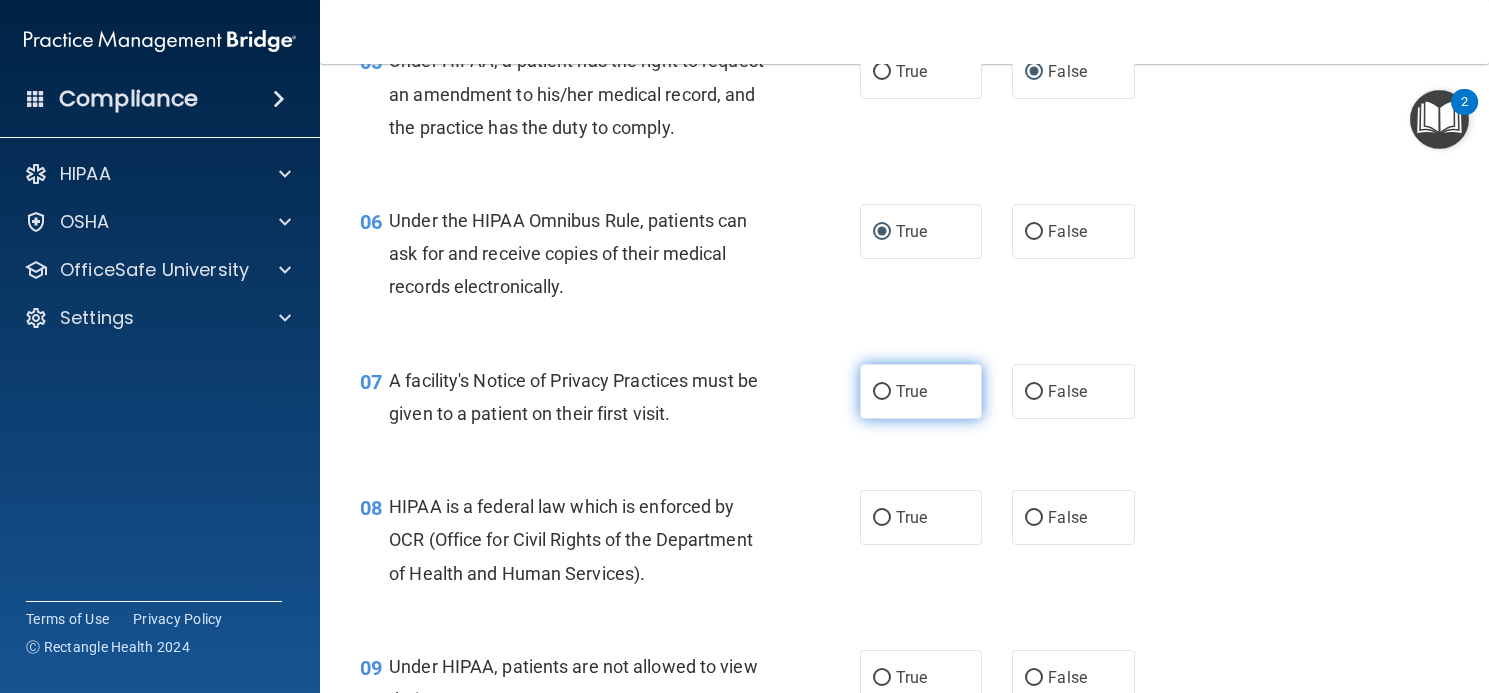 click on "True" at bounding box center (882, 392) 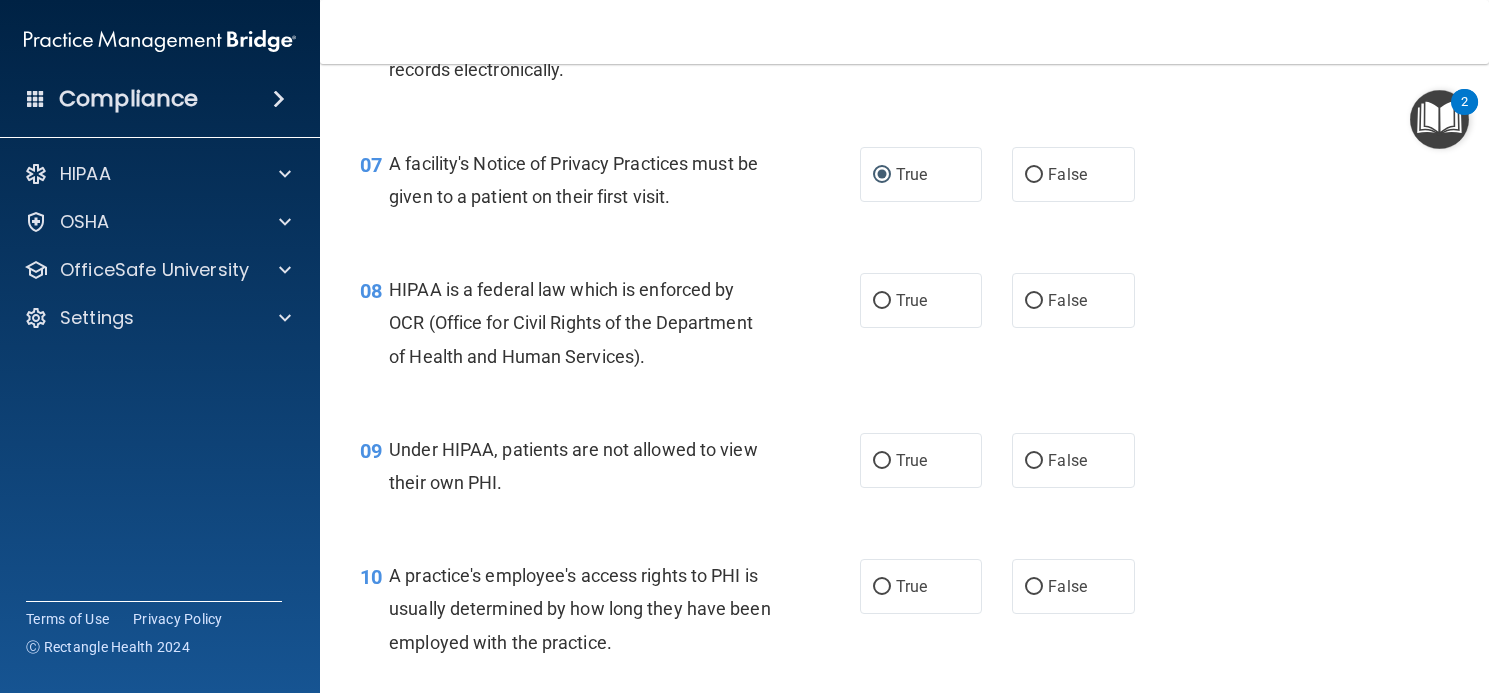 scroll, scrollTop: 1254, scrollLeft: 0, axis: vertical 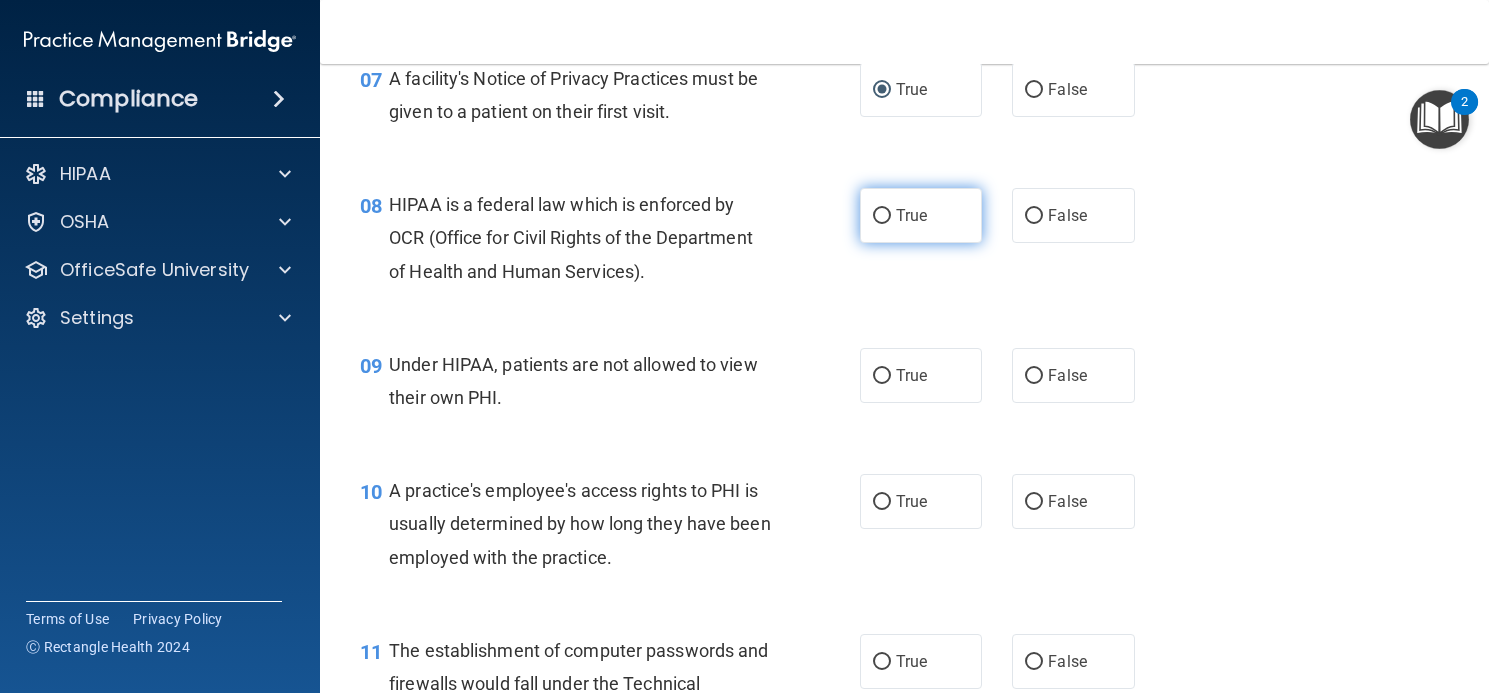 click on "True" at bounding box center [911, 215] 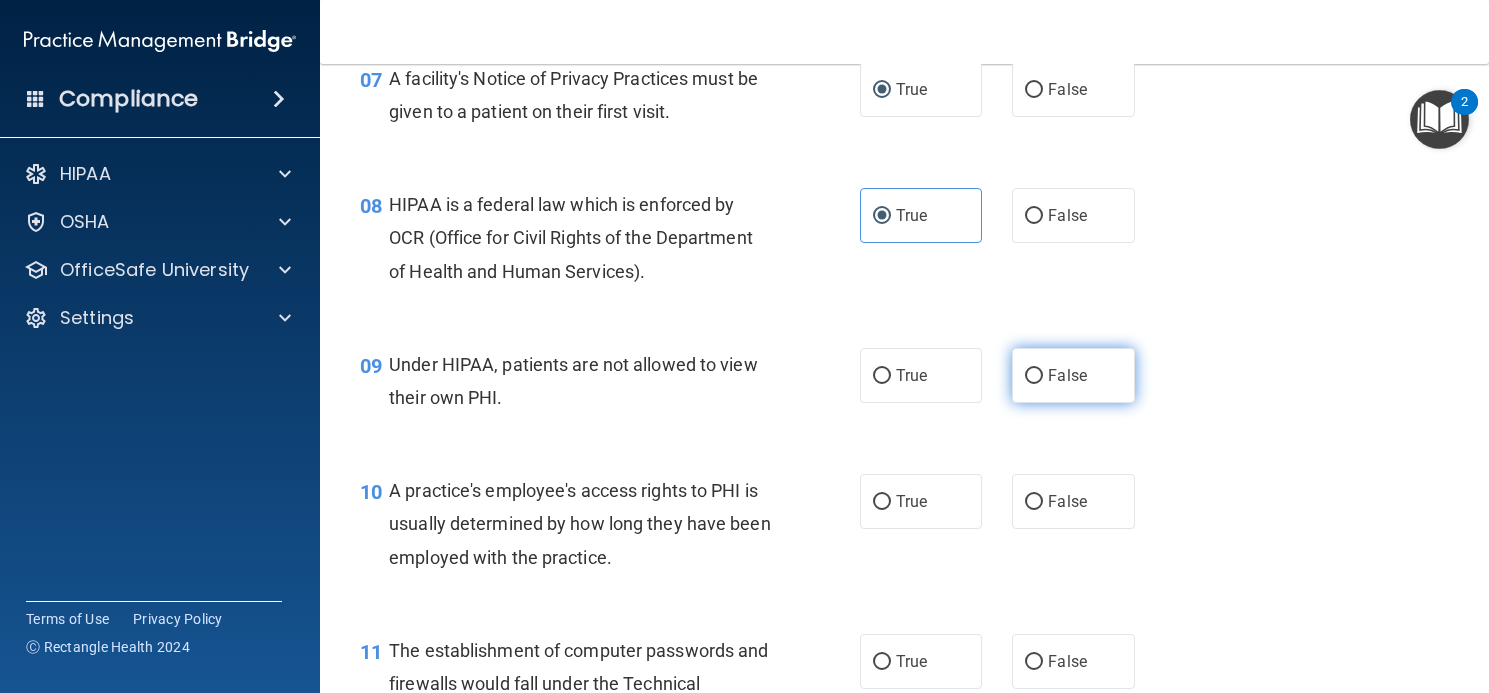click on "False" at bounding box center (1067, 375) 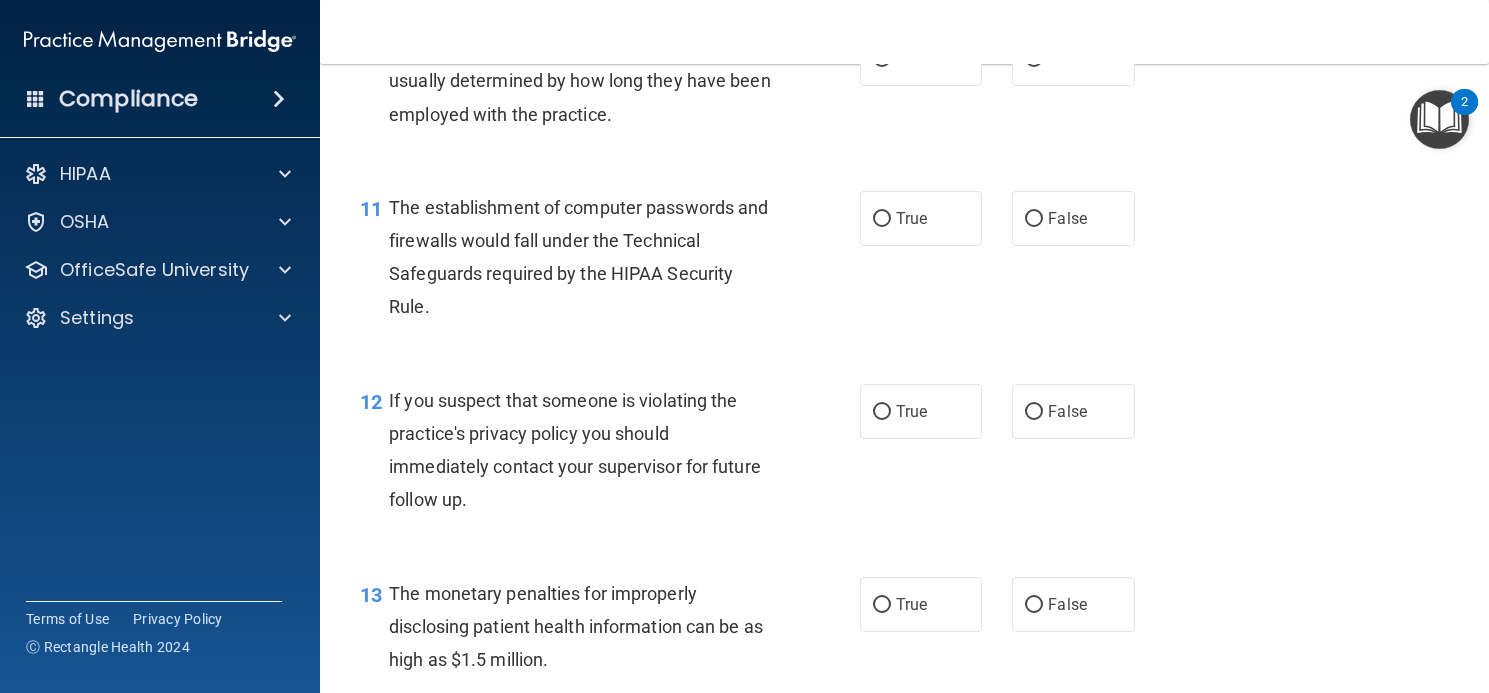 scroll, scrollTop: 1518, scrollLeft: 0, axis: vertical 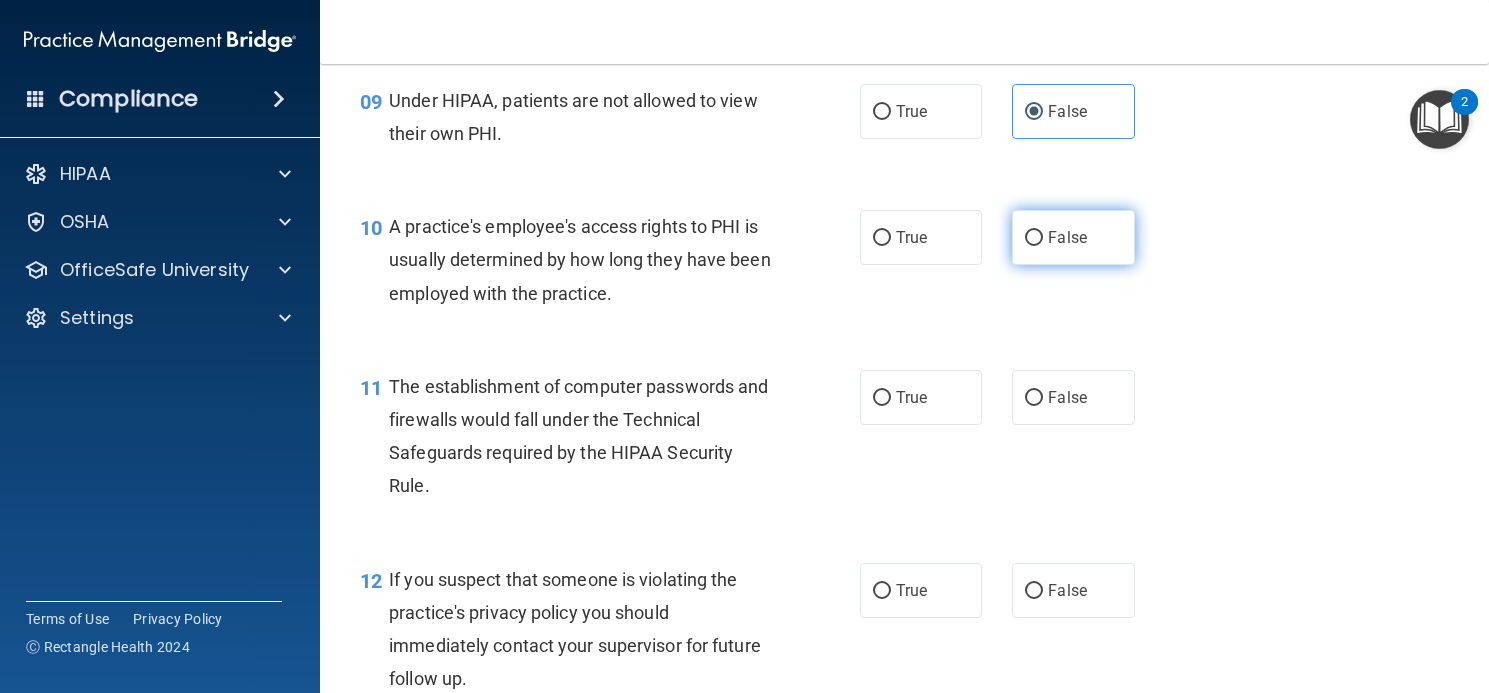 click on "False" at bounding box center [1073, 237] 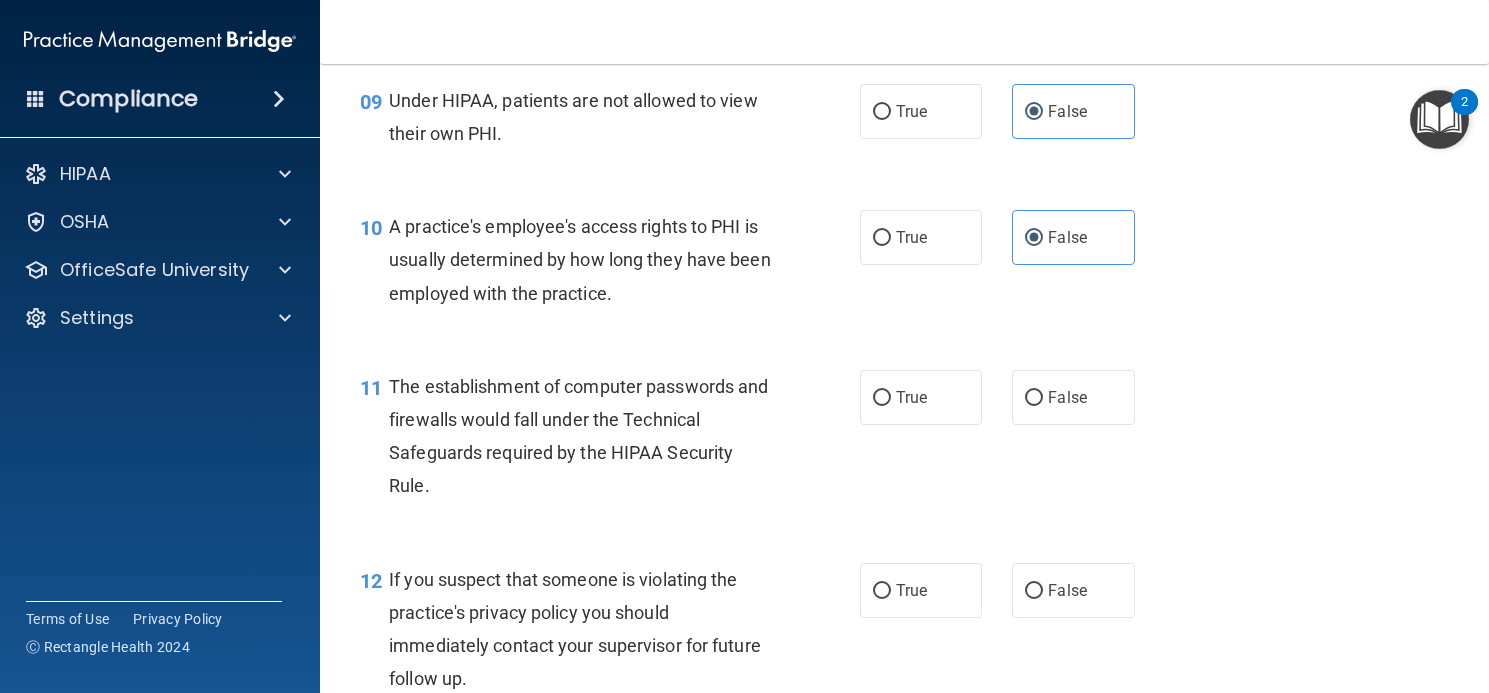 click on "11       The establishment of computer passwords and firewalls would fall under the Technical Safeguards required by the HIPAA Security Rule." at bounding box center (610, 441) 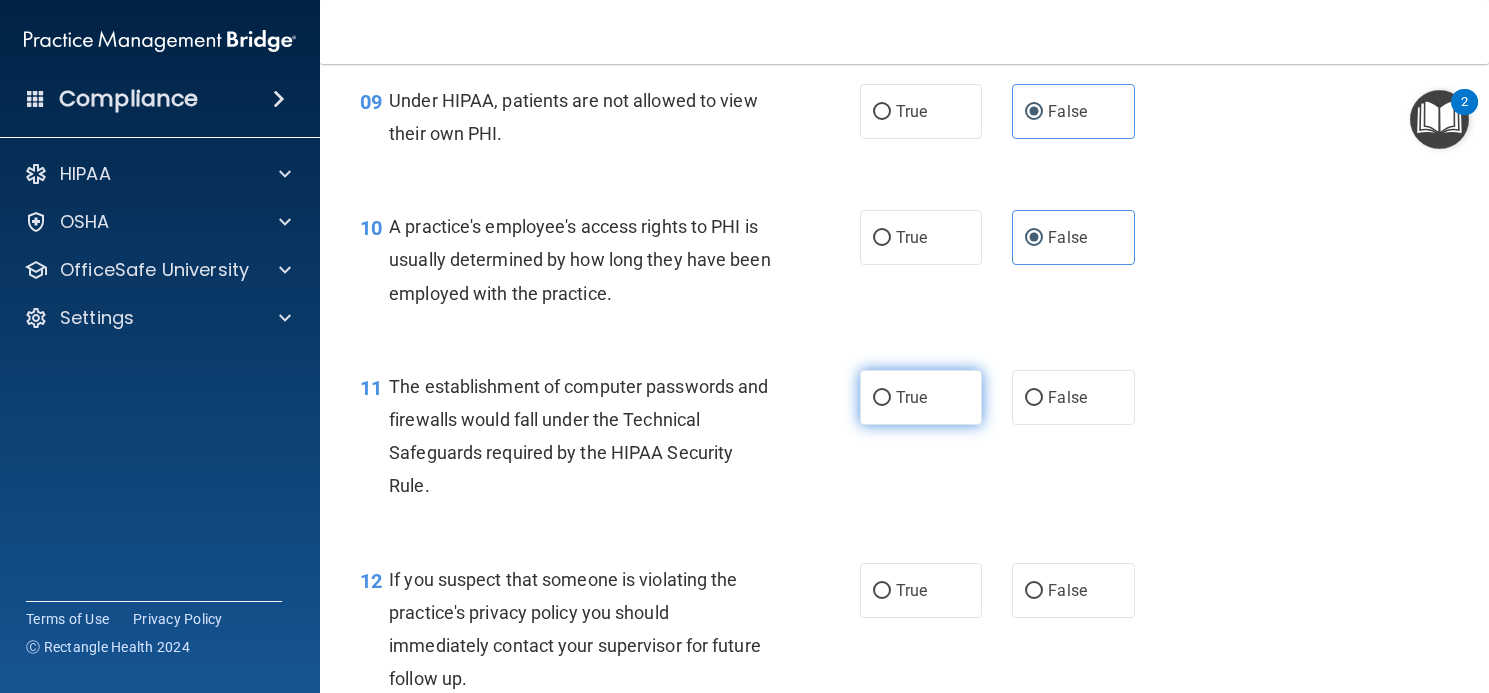 click on "True" at bounding box center [921, 397] 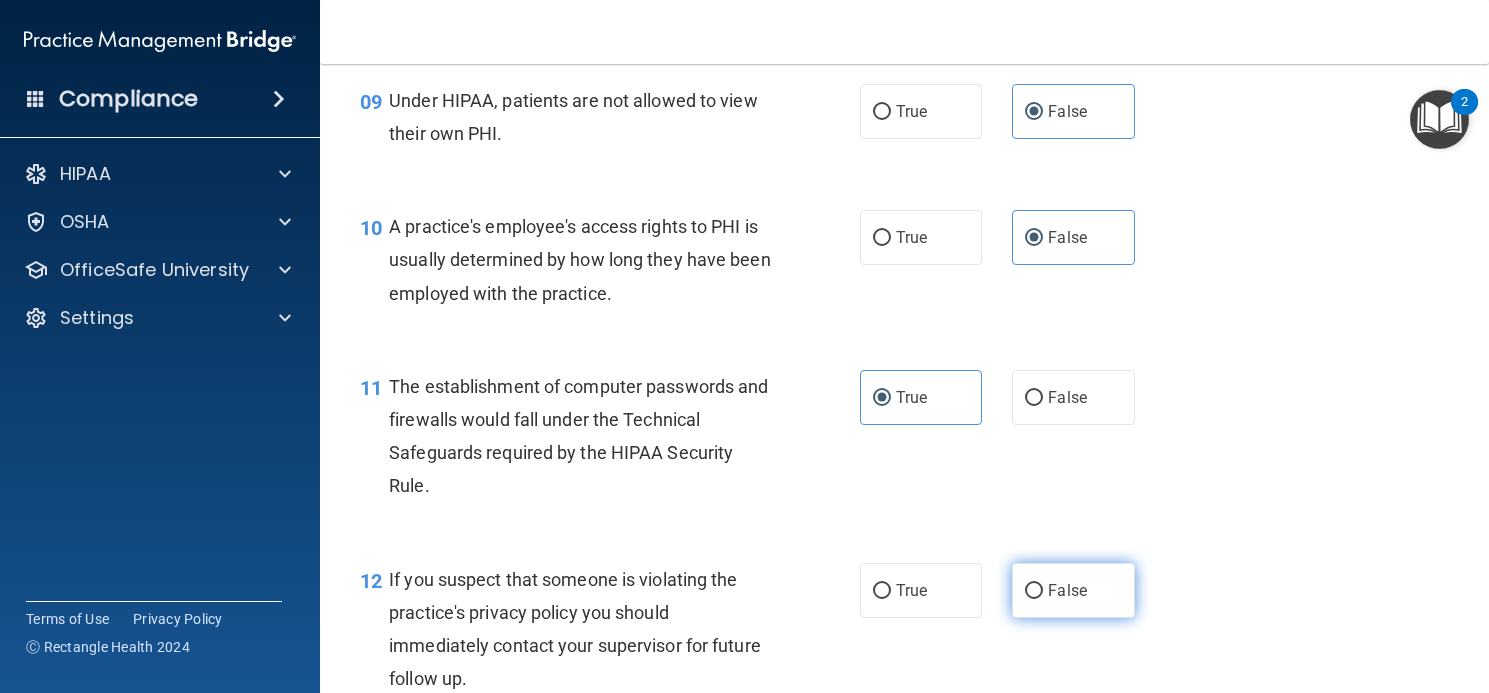 click on "False" at bounding box center (1073, 590) 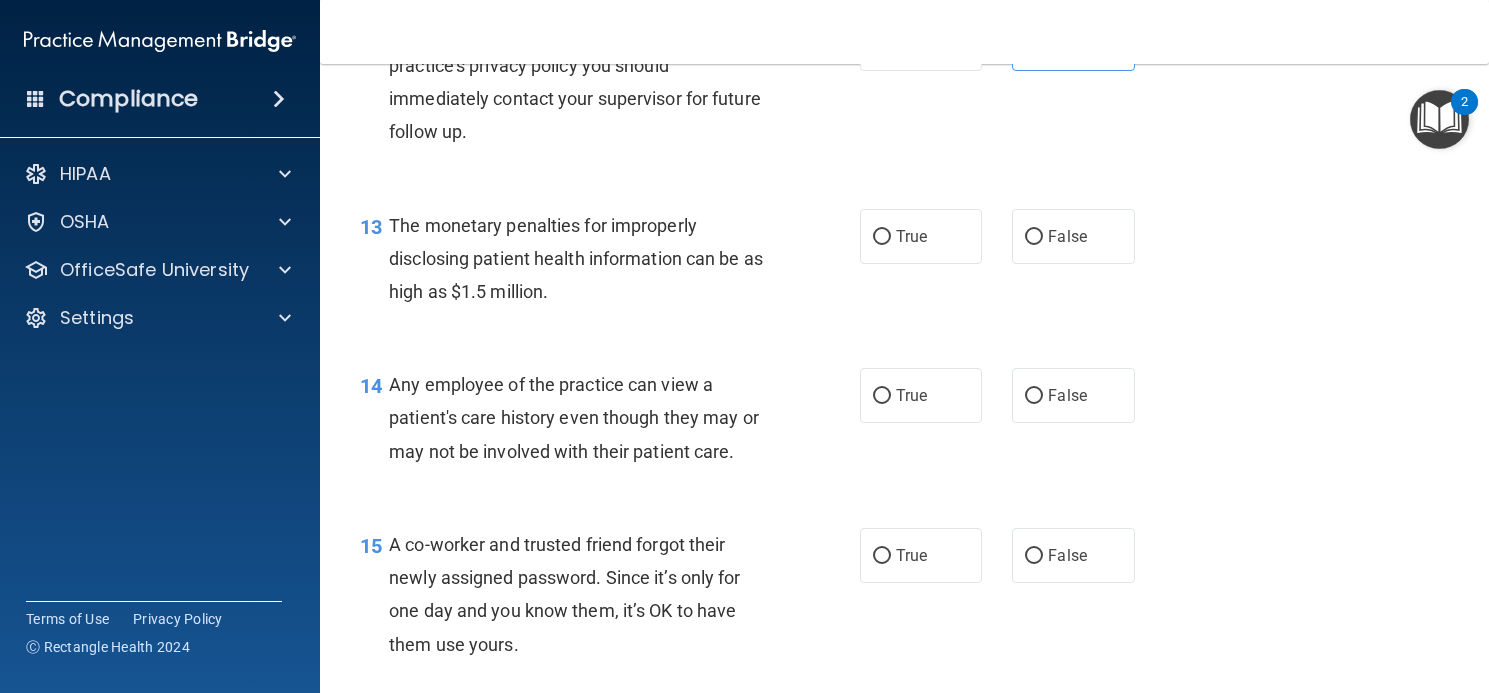 scroll, scrollTop: 2112, scrollLeft: 0, axis: vertical 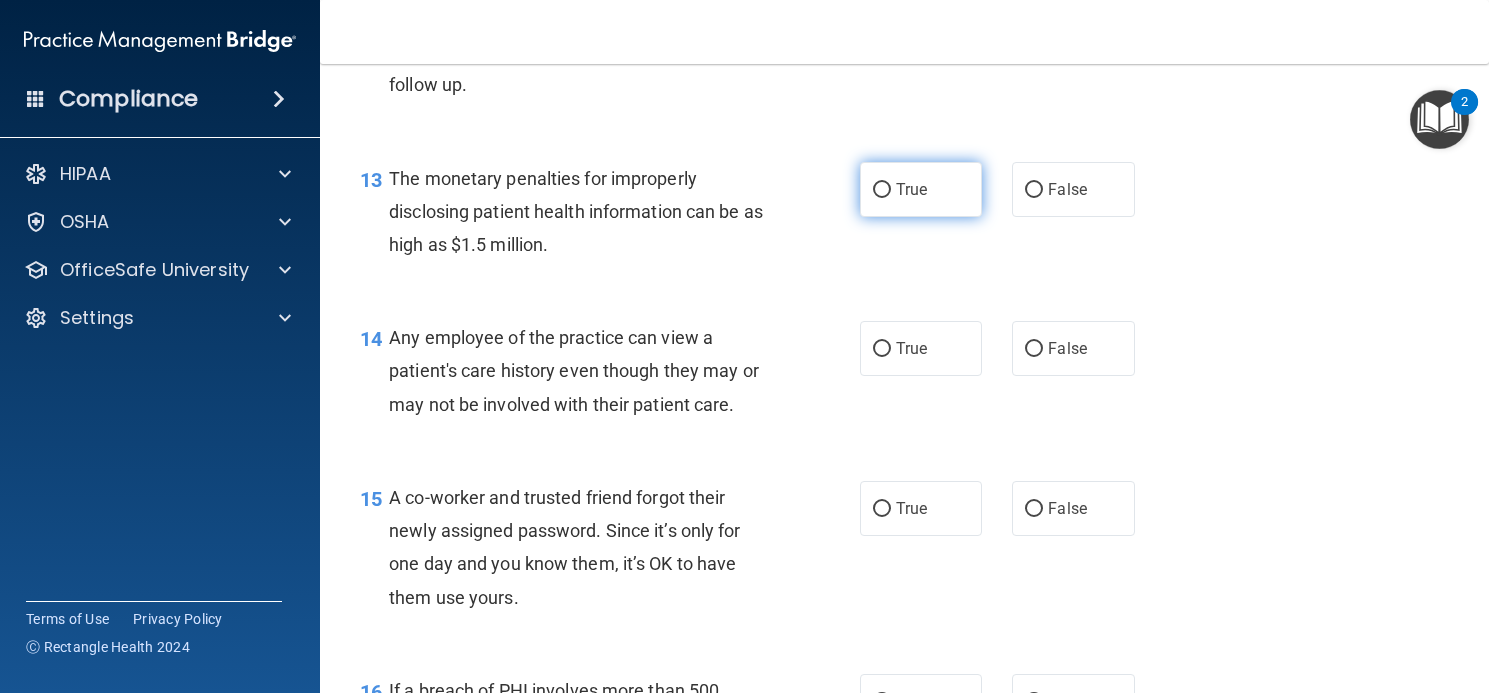 click on "True" at bounding box center (921, 189) 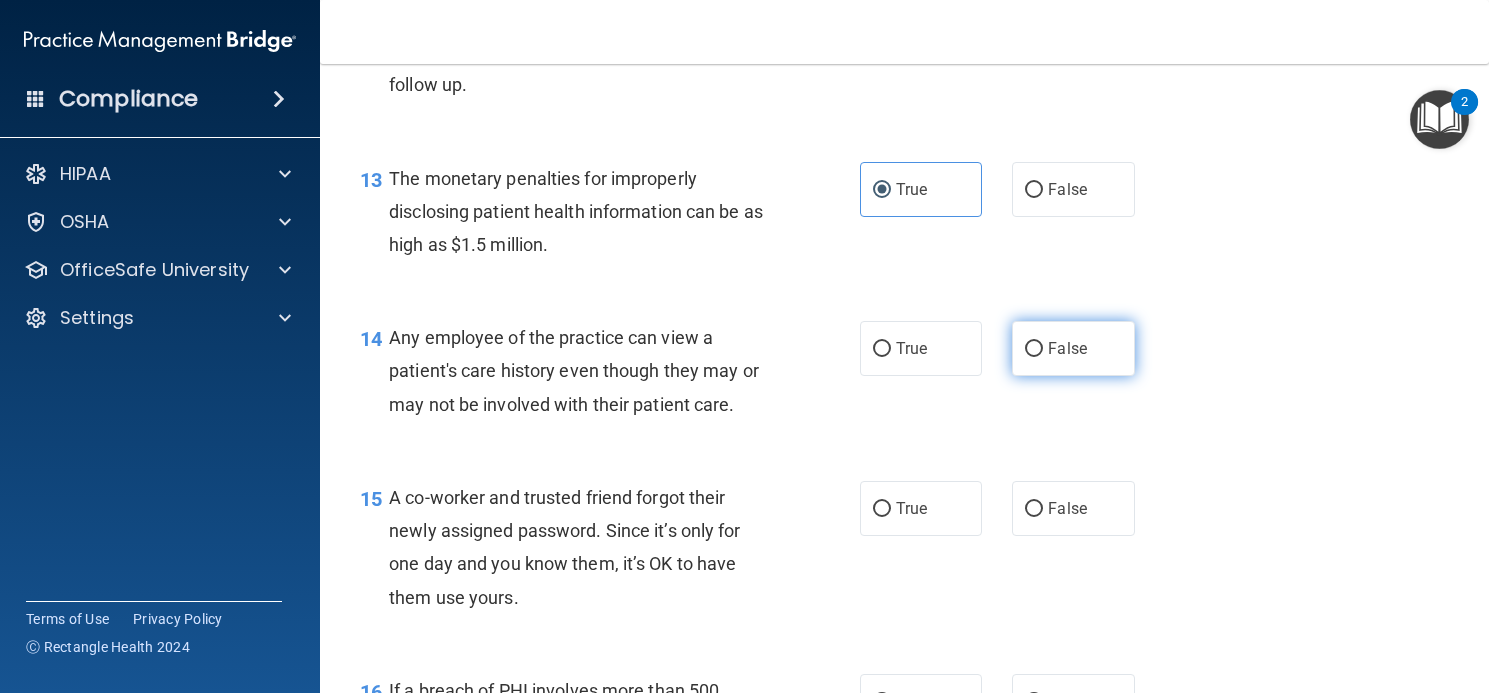 click on "False" at bounding box center (1034, 349) 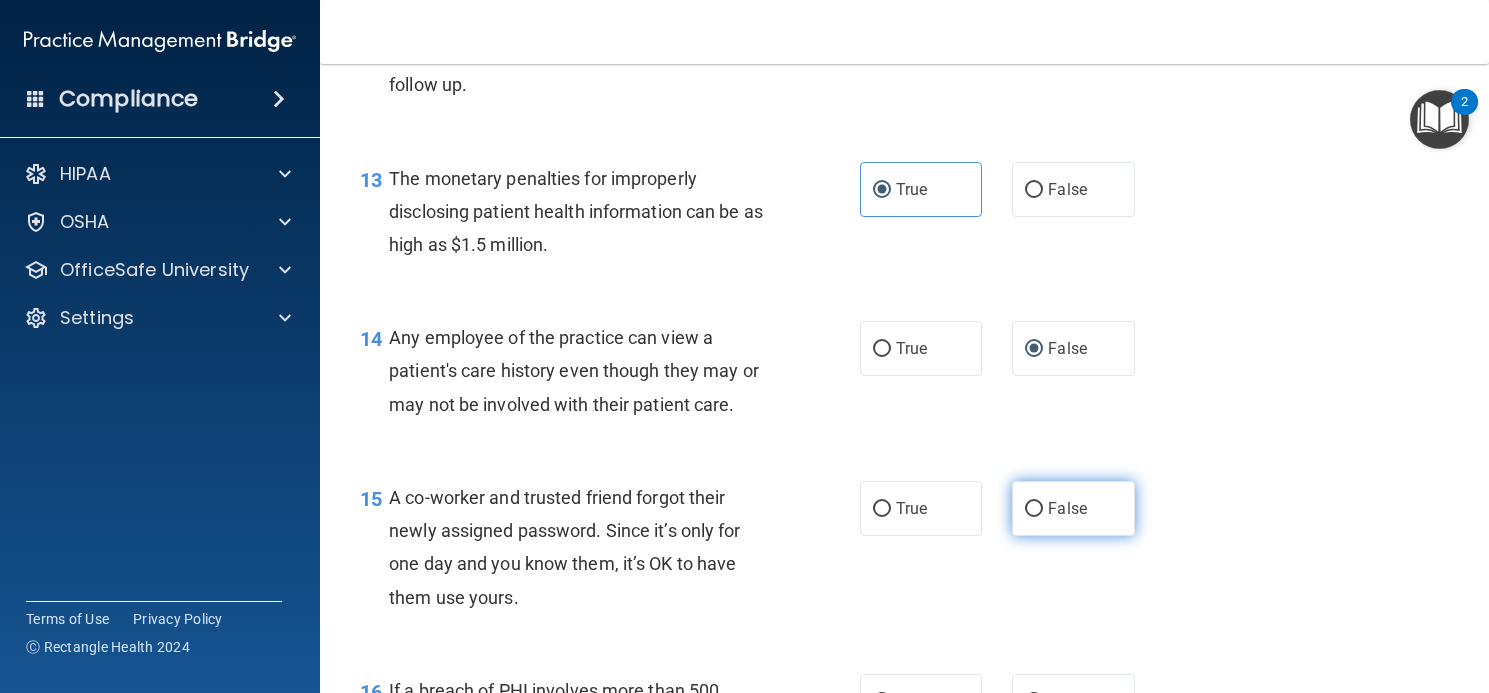 click on "False" at bounding box center (1067, 508) 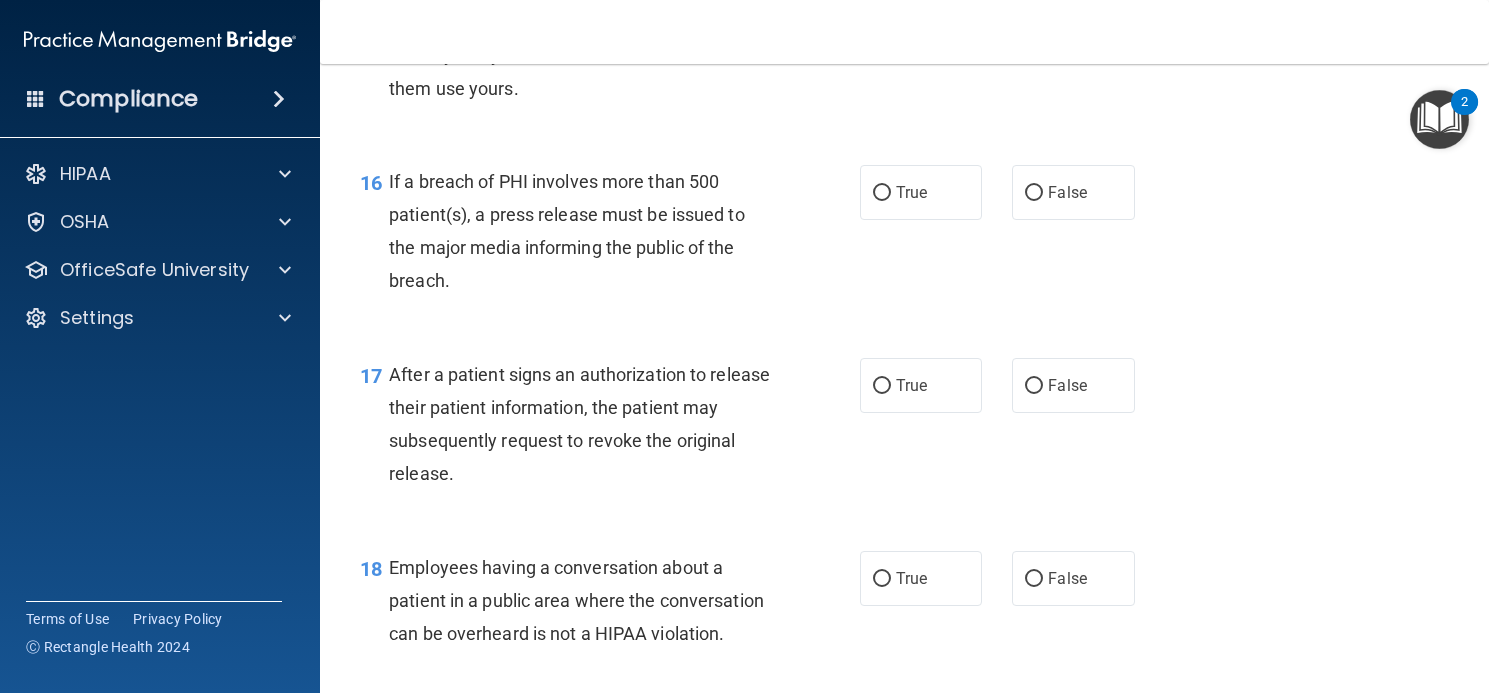scroll, scrollTop: 2659, scrollLeft: 0, axis: vertical 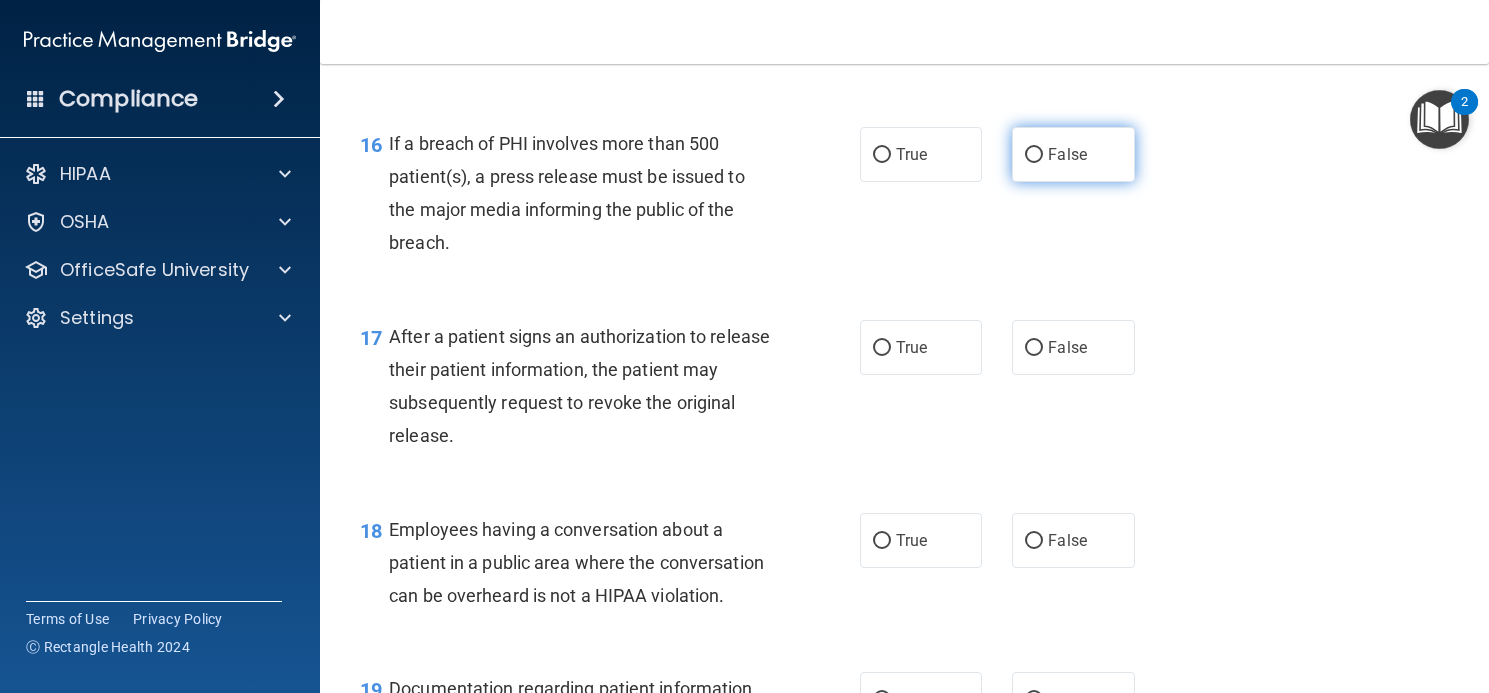 click on "False" at bounding box center (1034, 155) 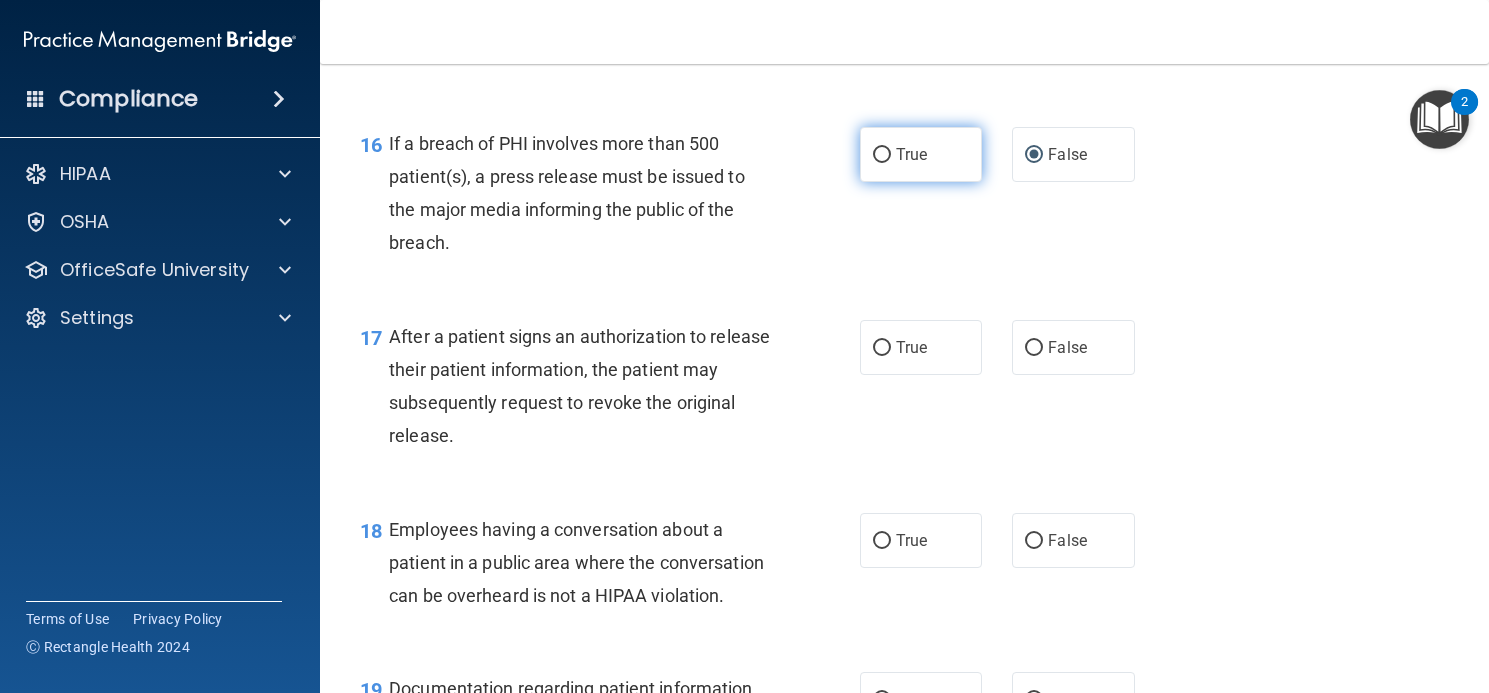 click on "True" at bounding box center (921, 154) 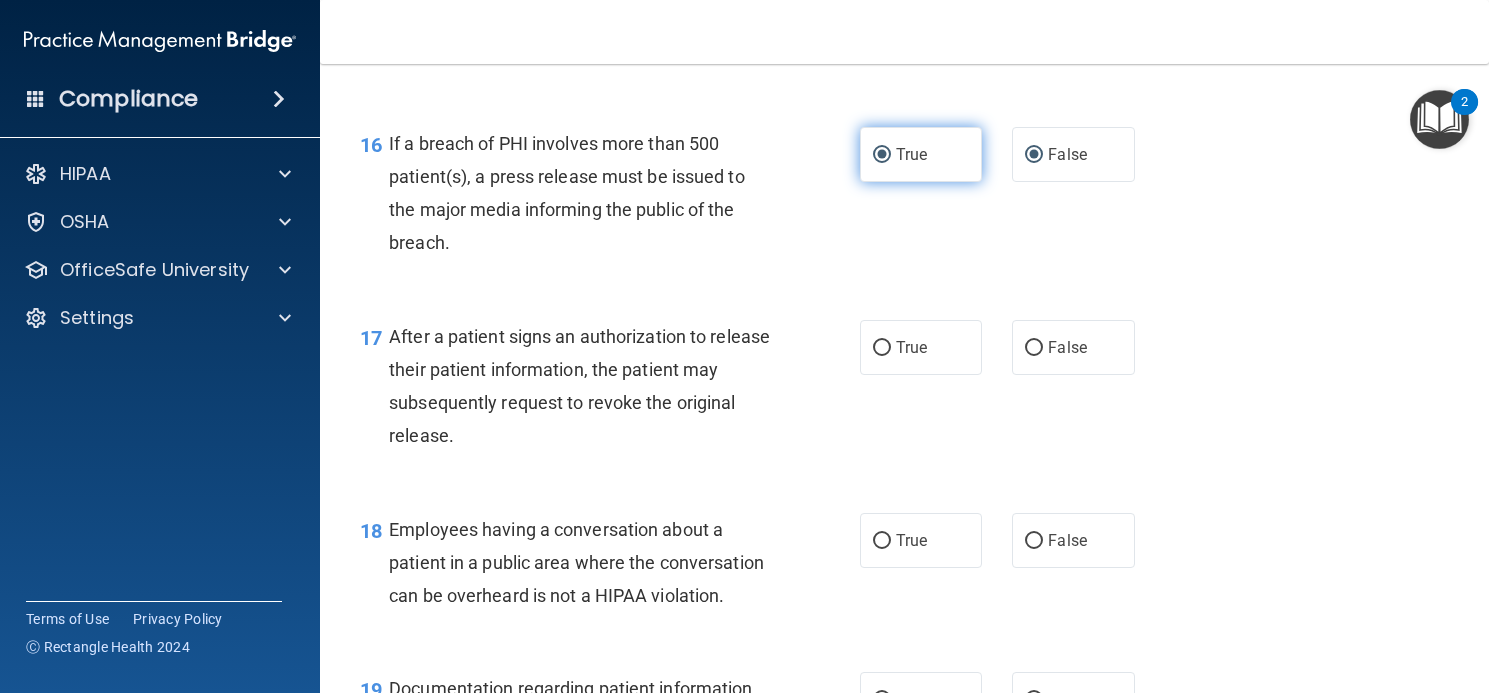 radio on "false" 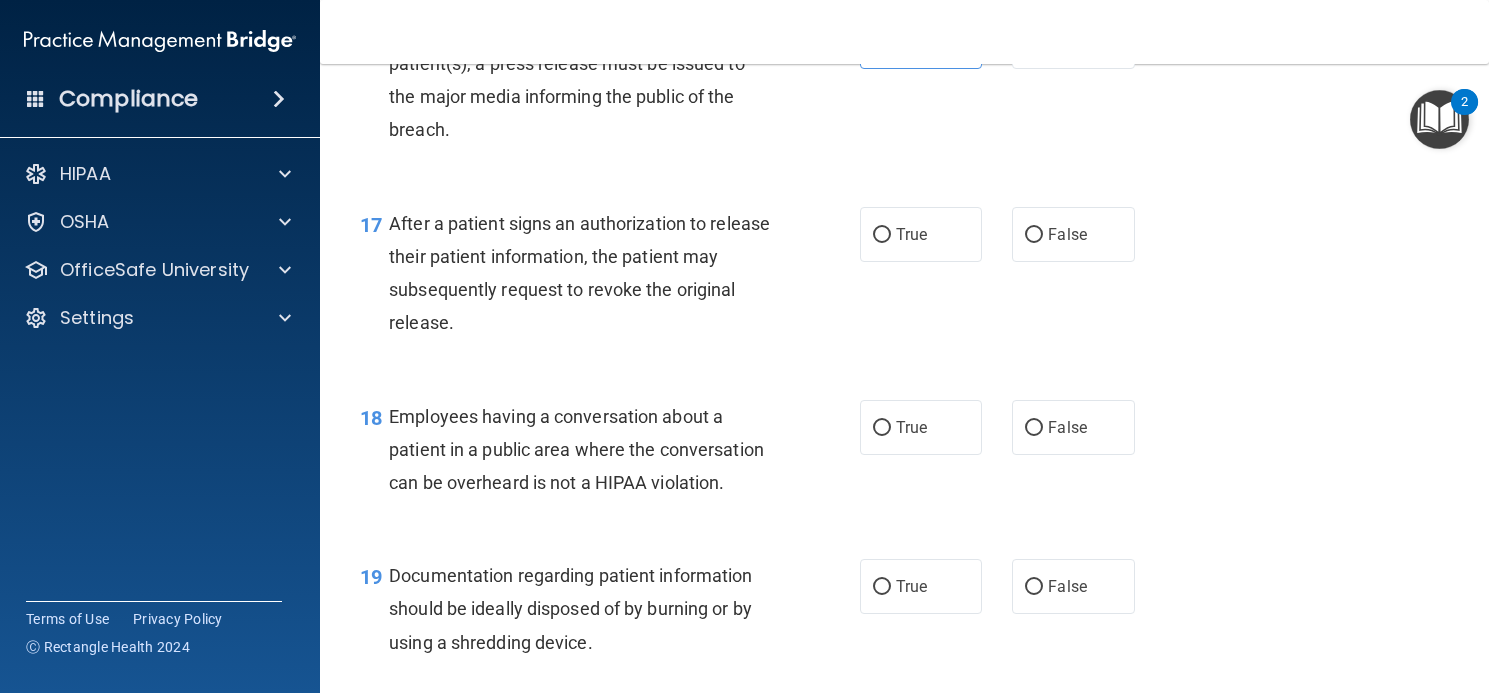 scroll, scrollTop: 2866, scrollLeft: 0, axis: vertical 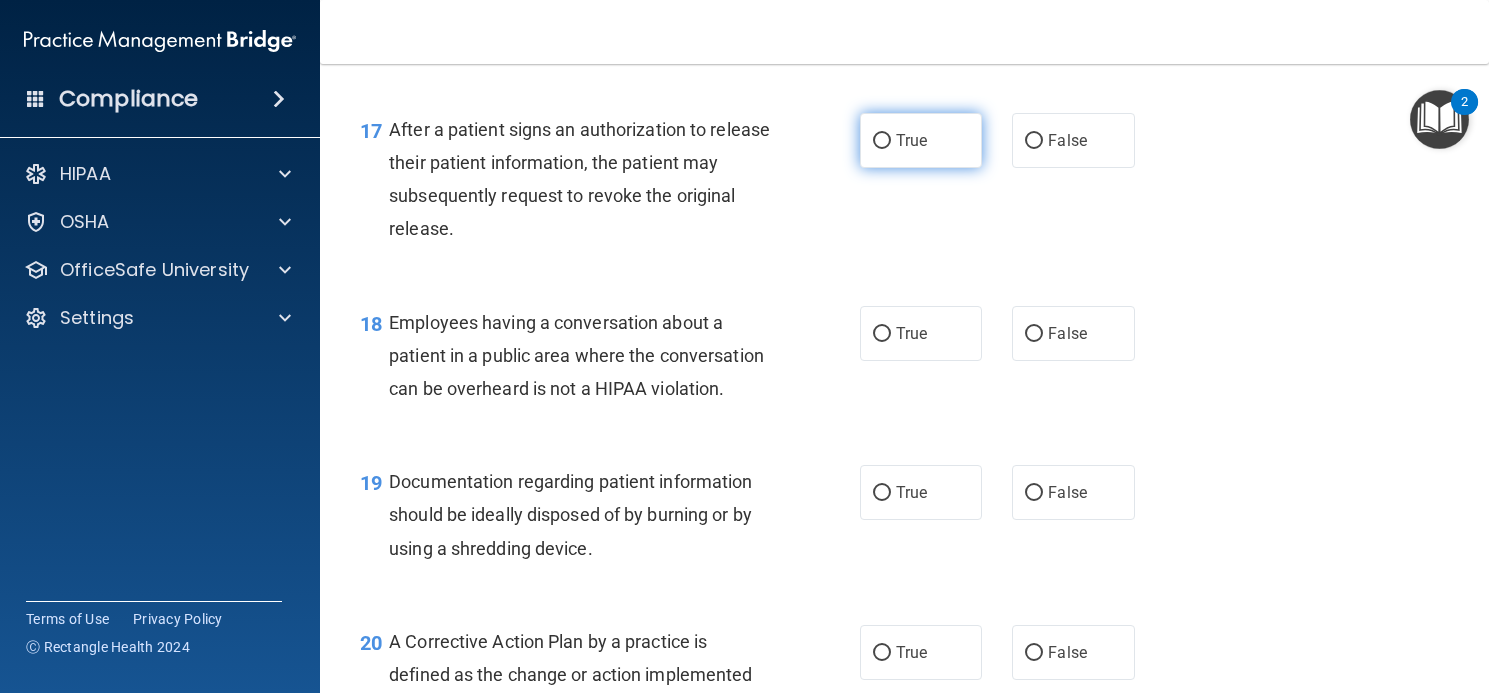 click on "True" at bounding box center [911, 140] 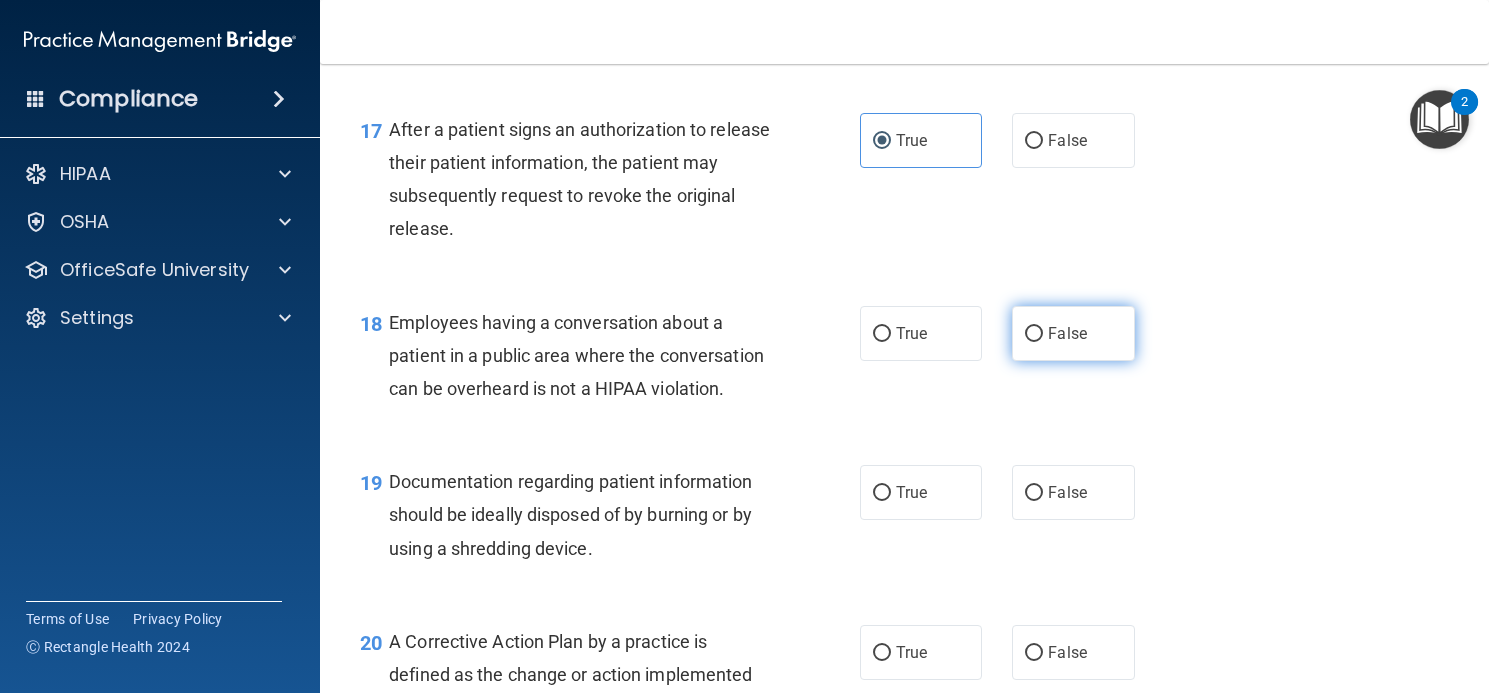 click on "False" at bounding box center [1067, 333] 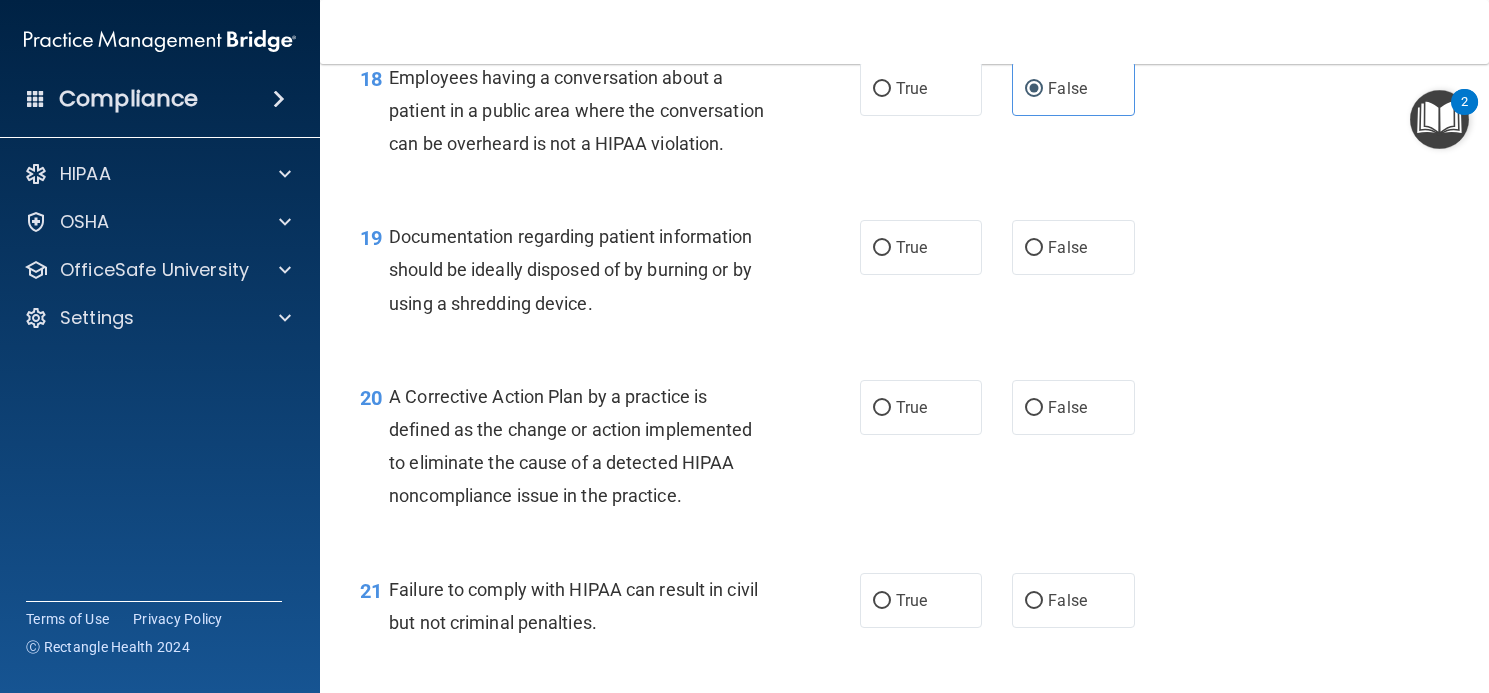 scroll, scrollTop: 3139, scrollLeft: 0, axis: vertical 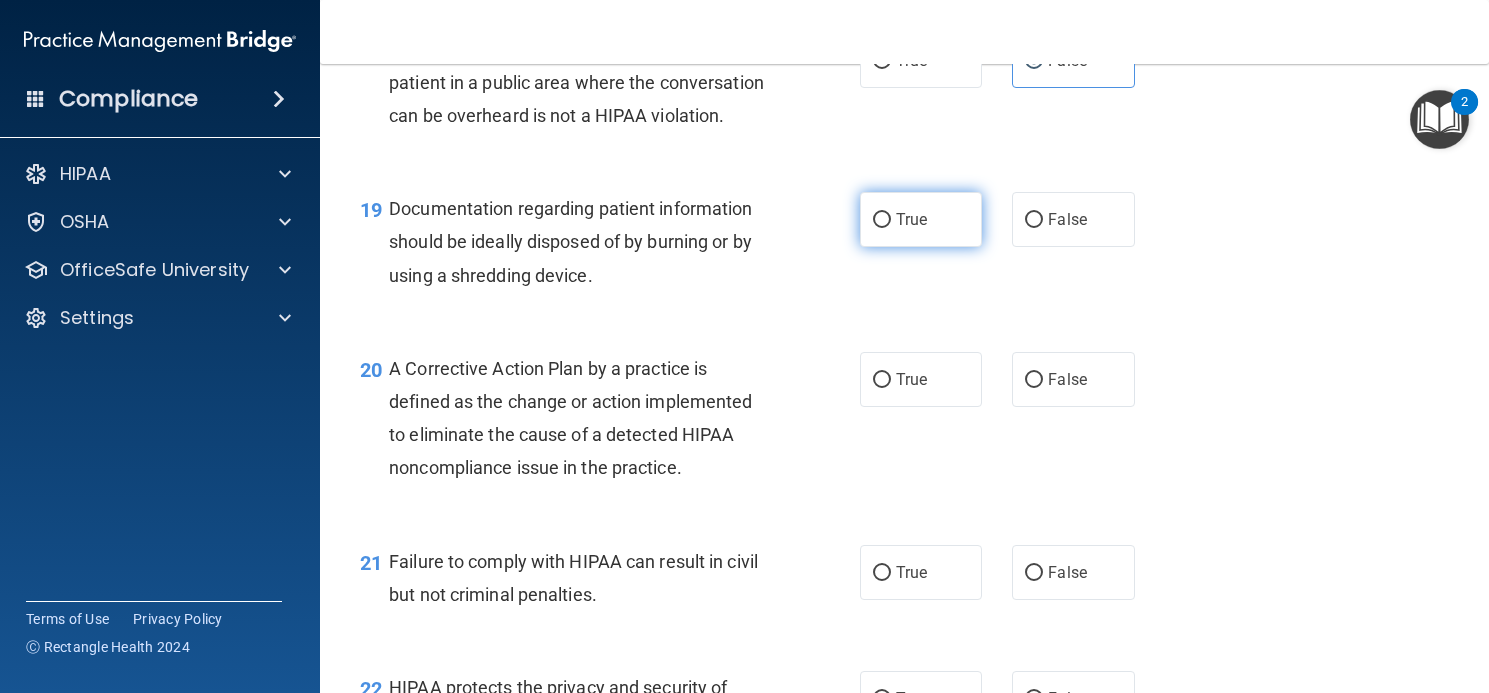 click on "True" at bounding box center (911, 219) 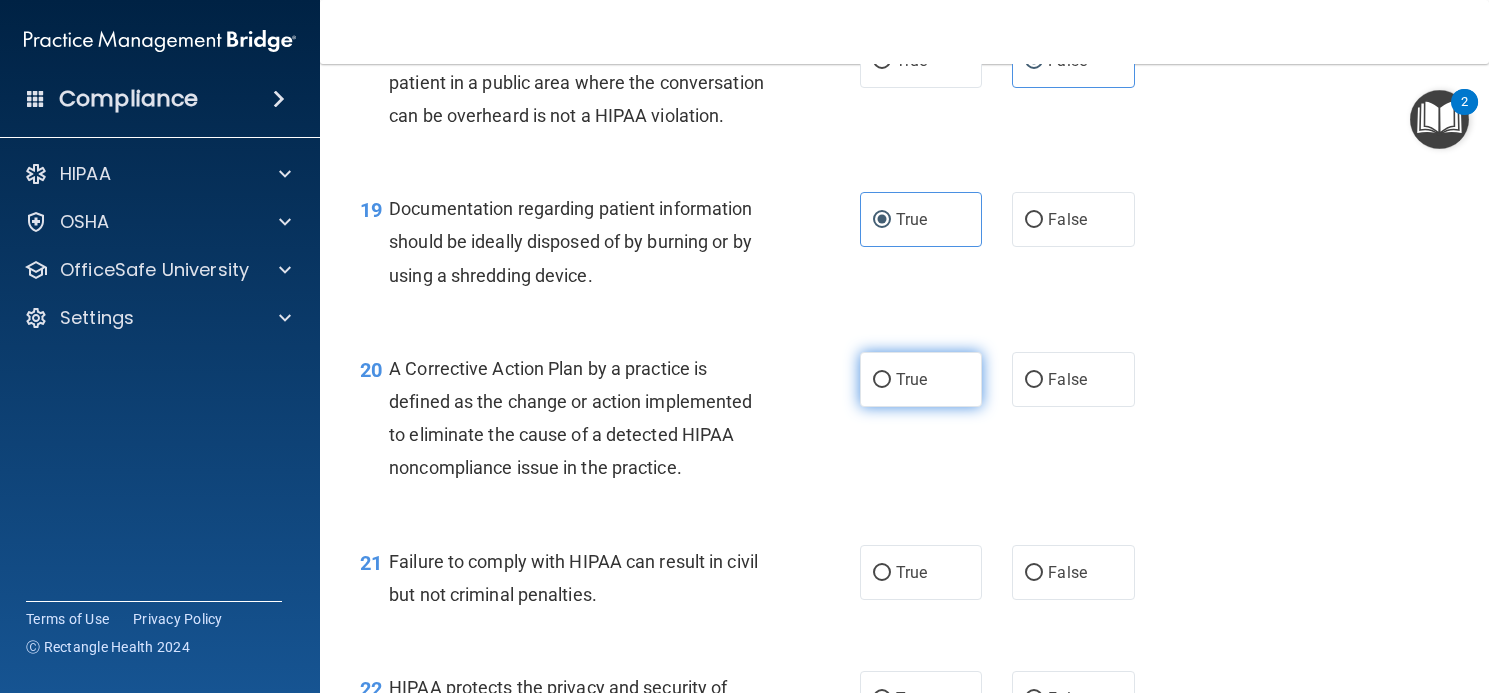 click on "True" at bounding box center [882, 380] 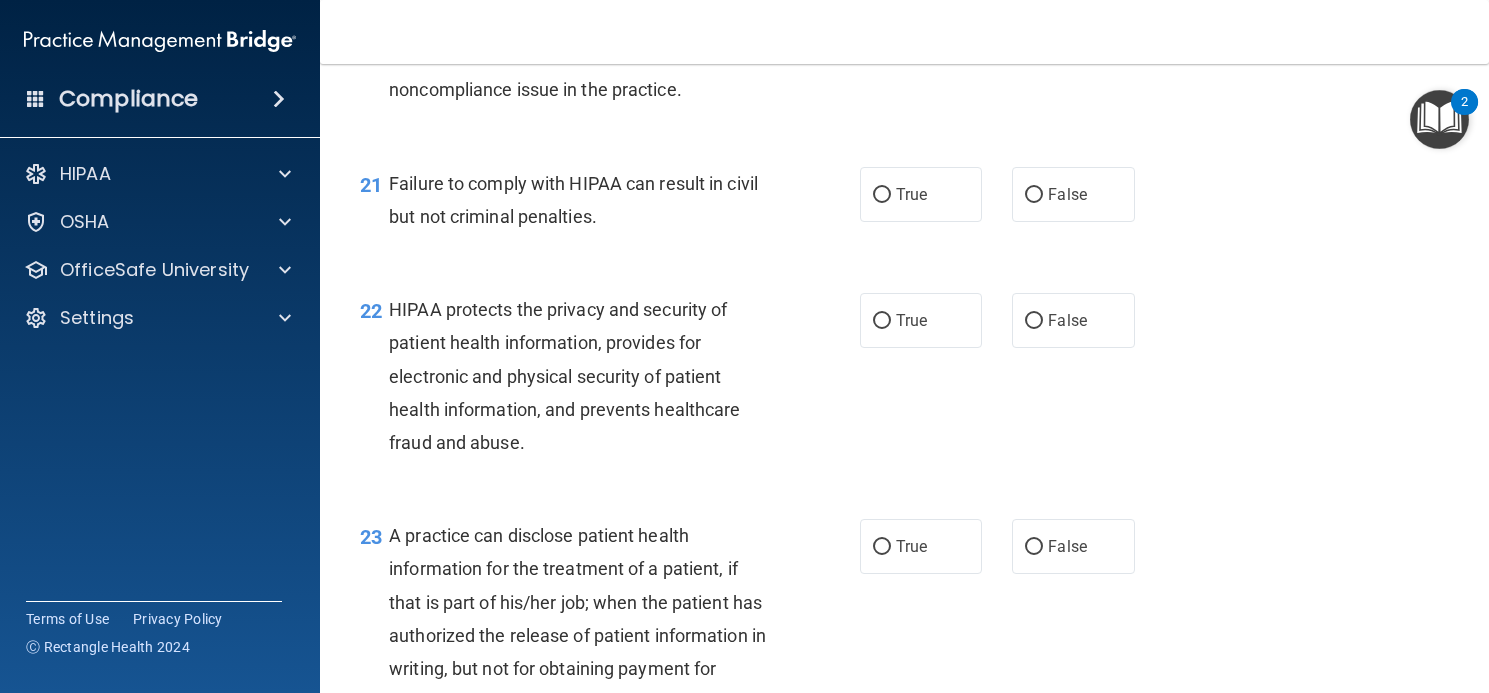 scroll, scrollTop: 3526, scrollLeft: 0, axis: vertical 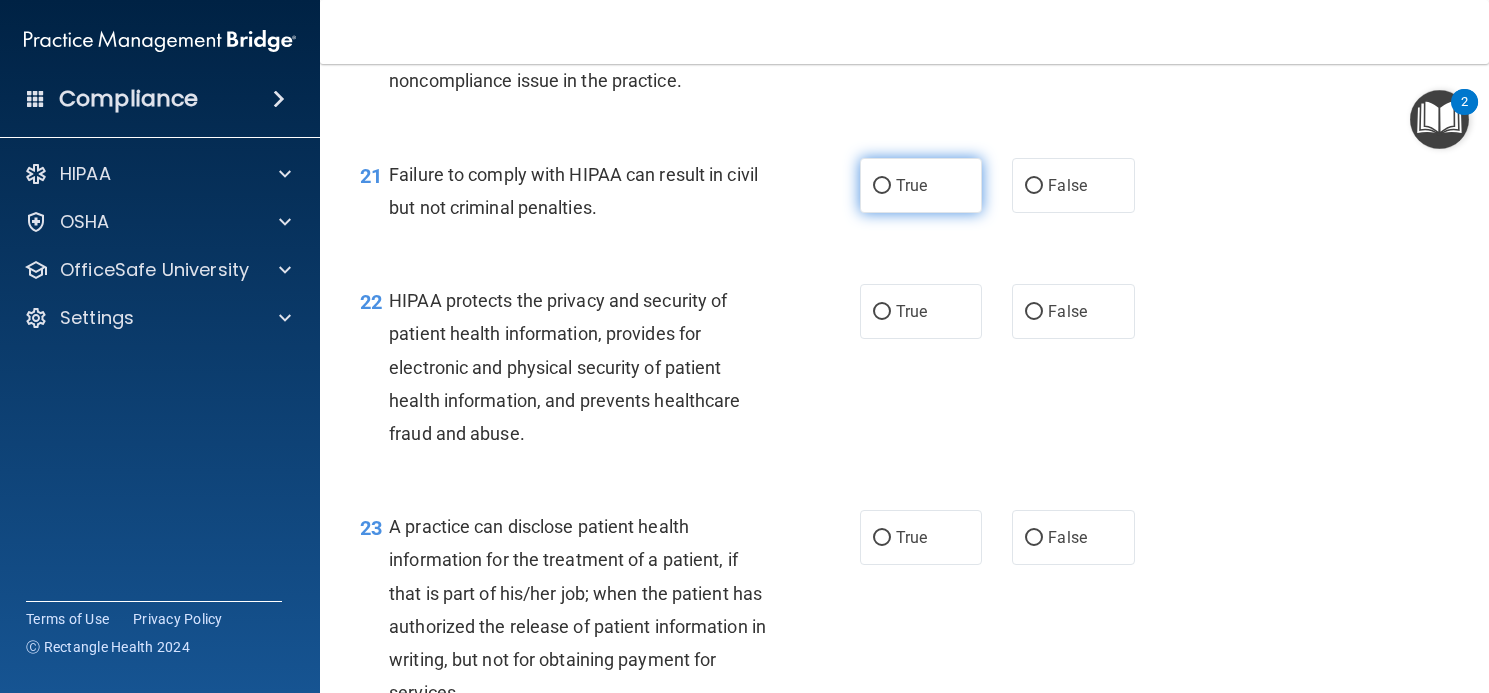 click on "True" at bounding box center (921, 185) 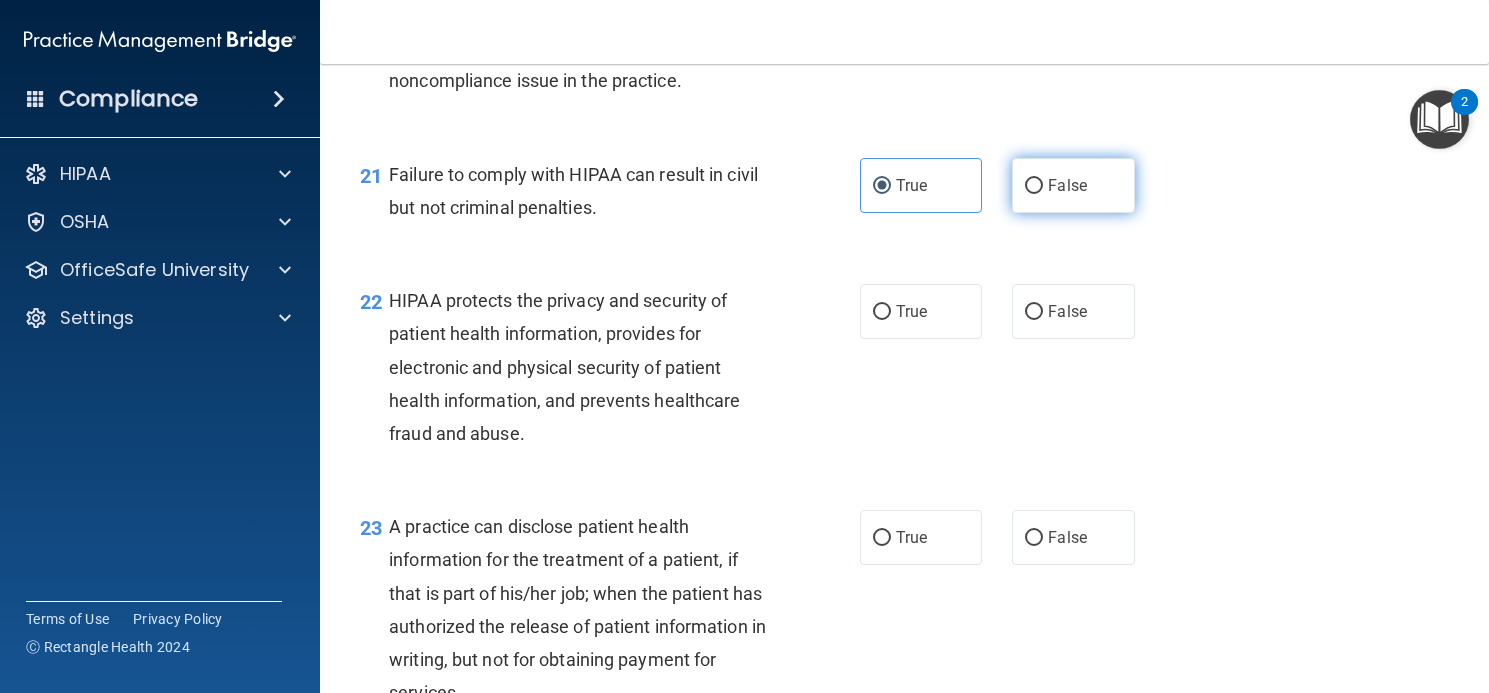 click on "False" at bounding box center [1073, 185] 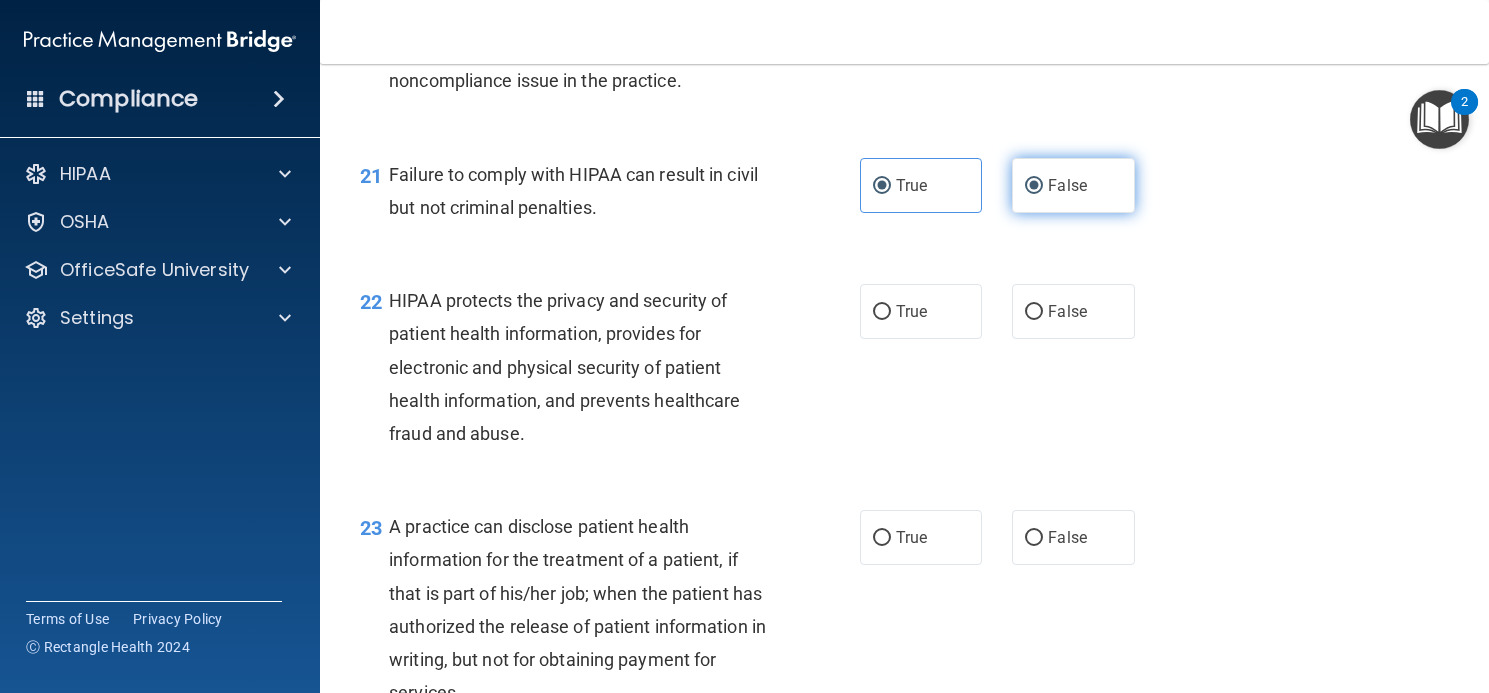 radio on "false" 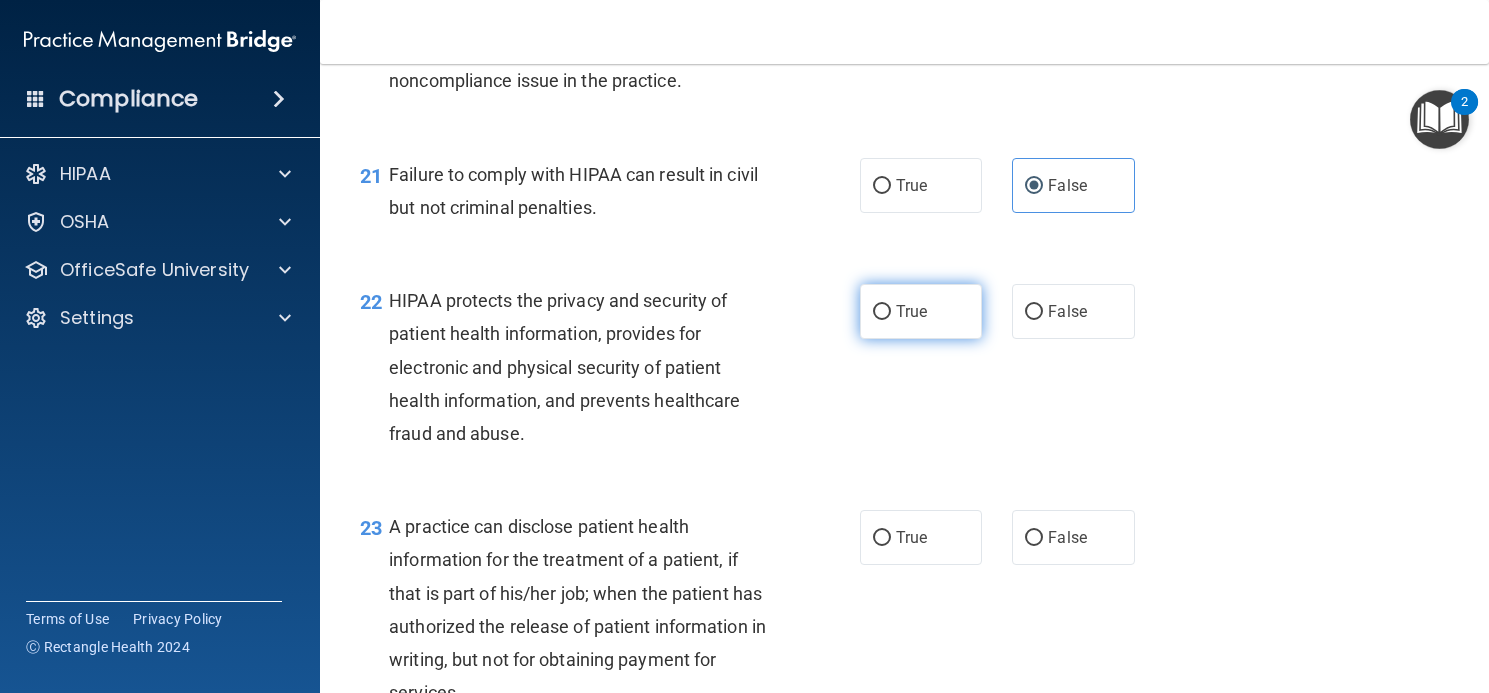 click on "True" at bounding box center (921, 311) 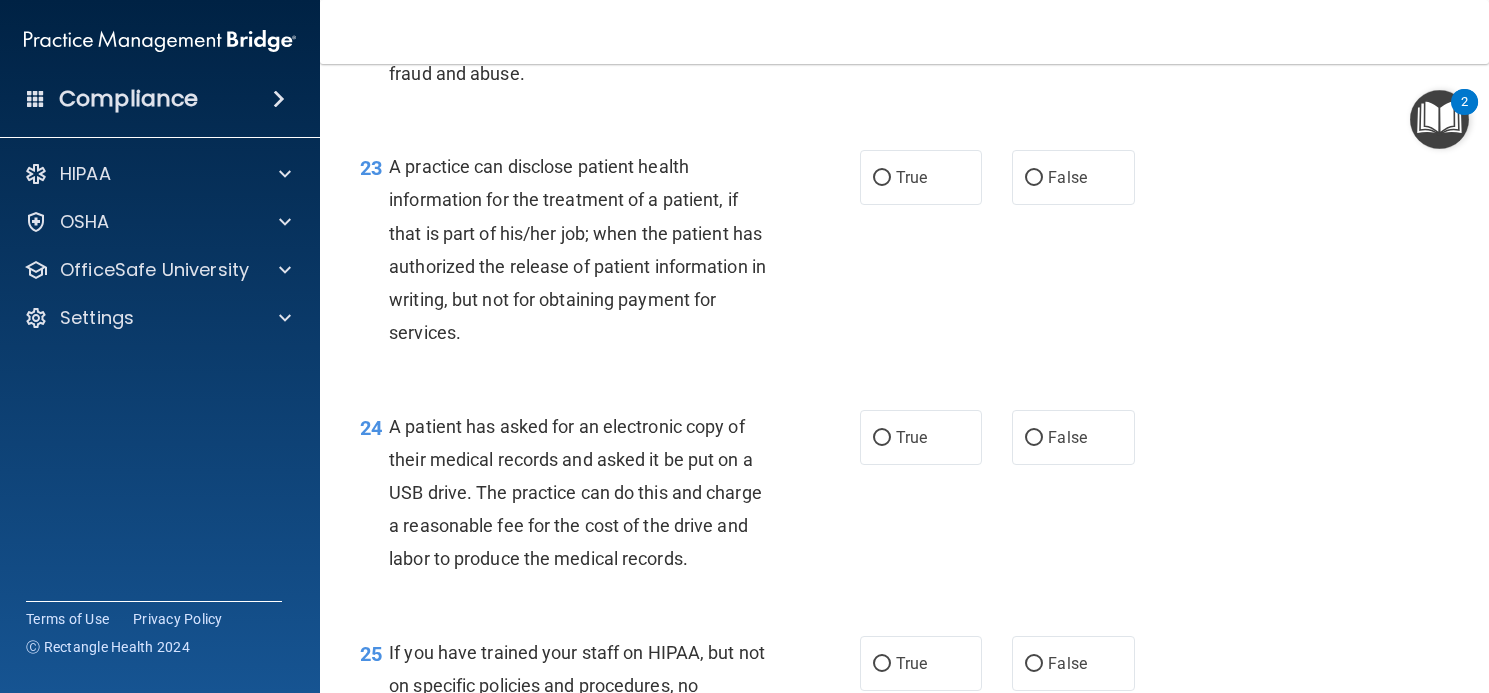 scroll, scrollTop: 3926, scrollLeft: 0, axis: vertical 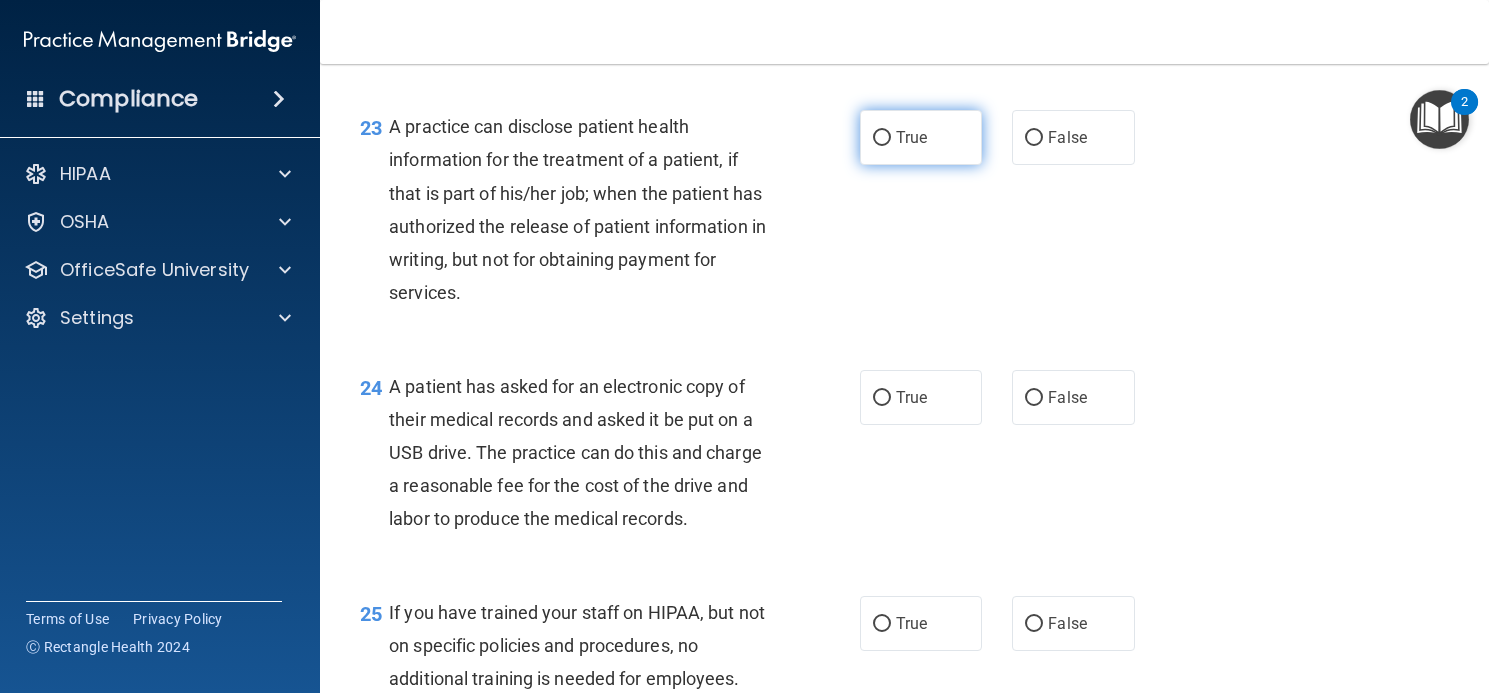 click on "True" at bounding box center [921, 137] 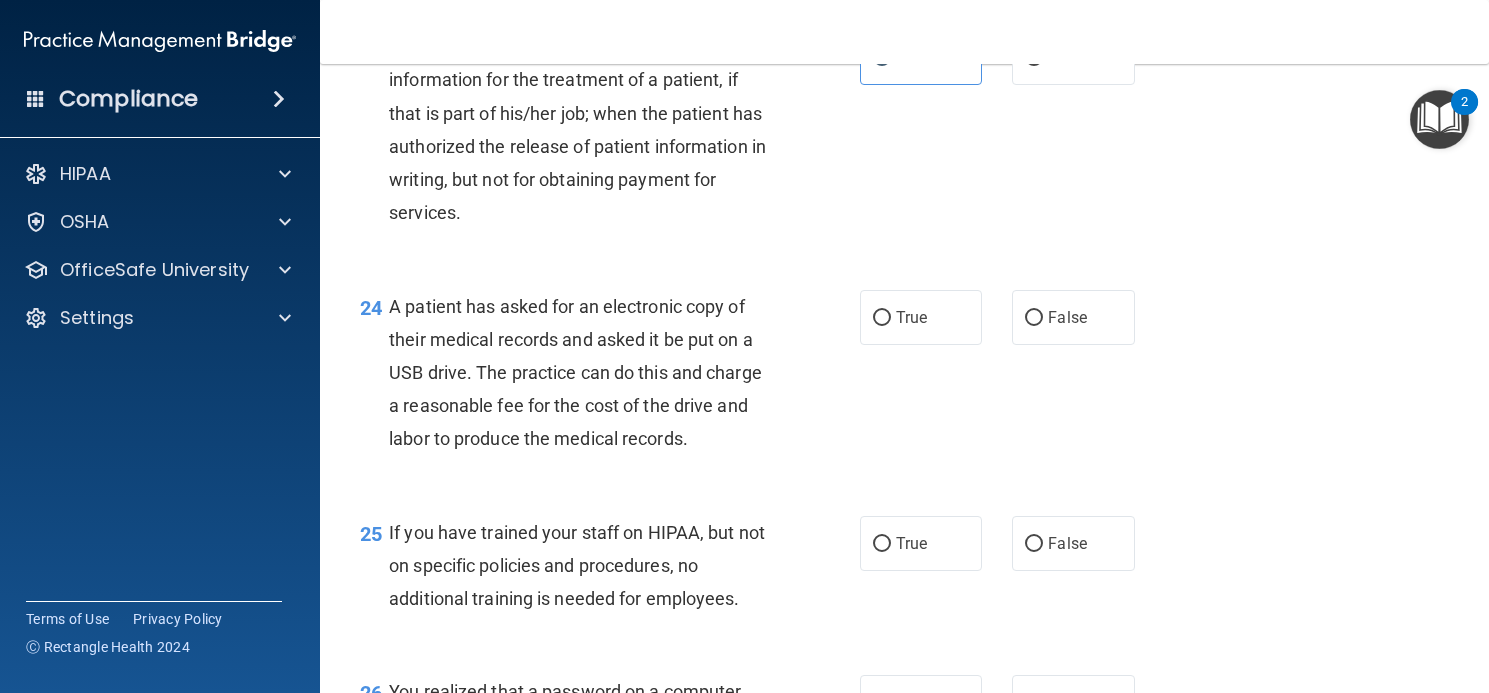 scroll, scrollTop: 3966, scrollLeft: 0, axis: vertical 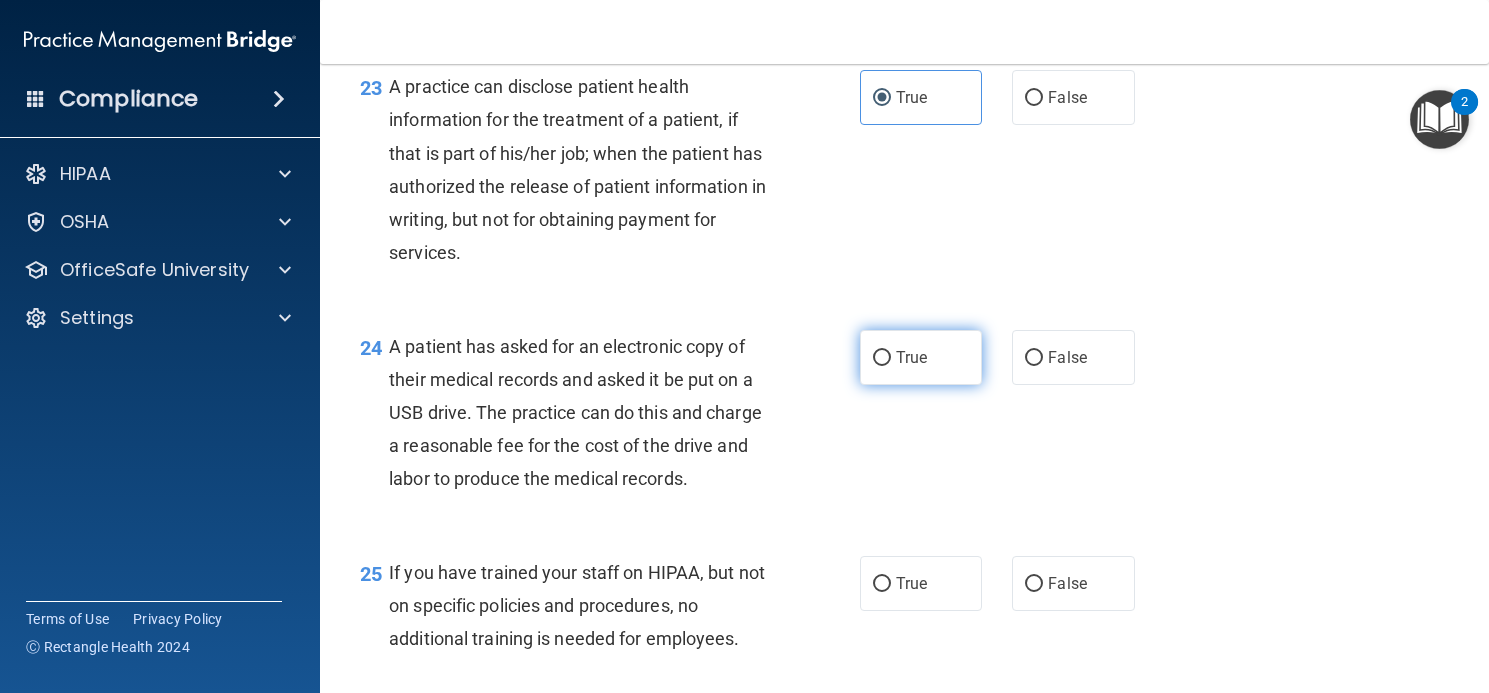 click on "True" at bounding box center (921, 357) 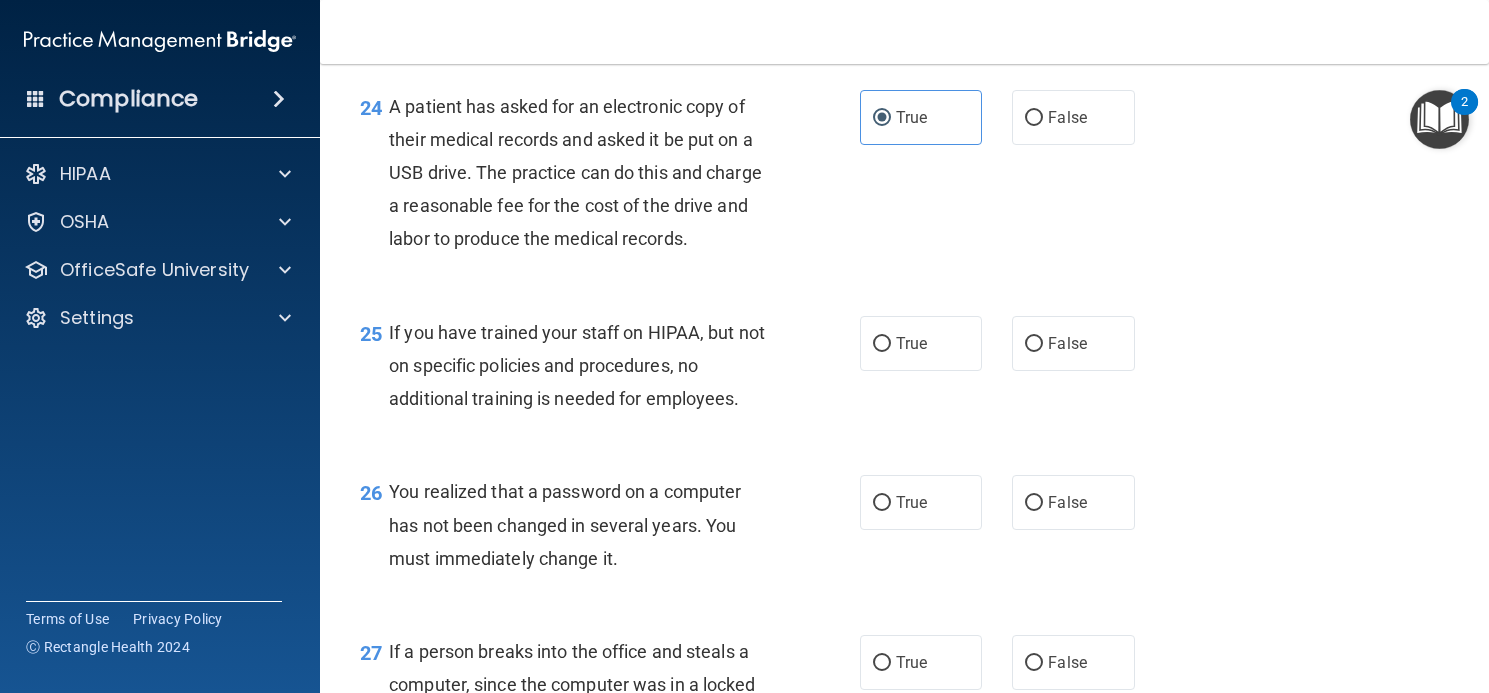 scroll, scrollTop: 4246, scrollLeft: 0, axis: vertical 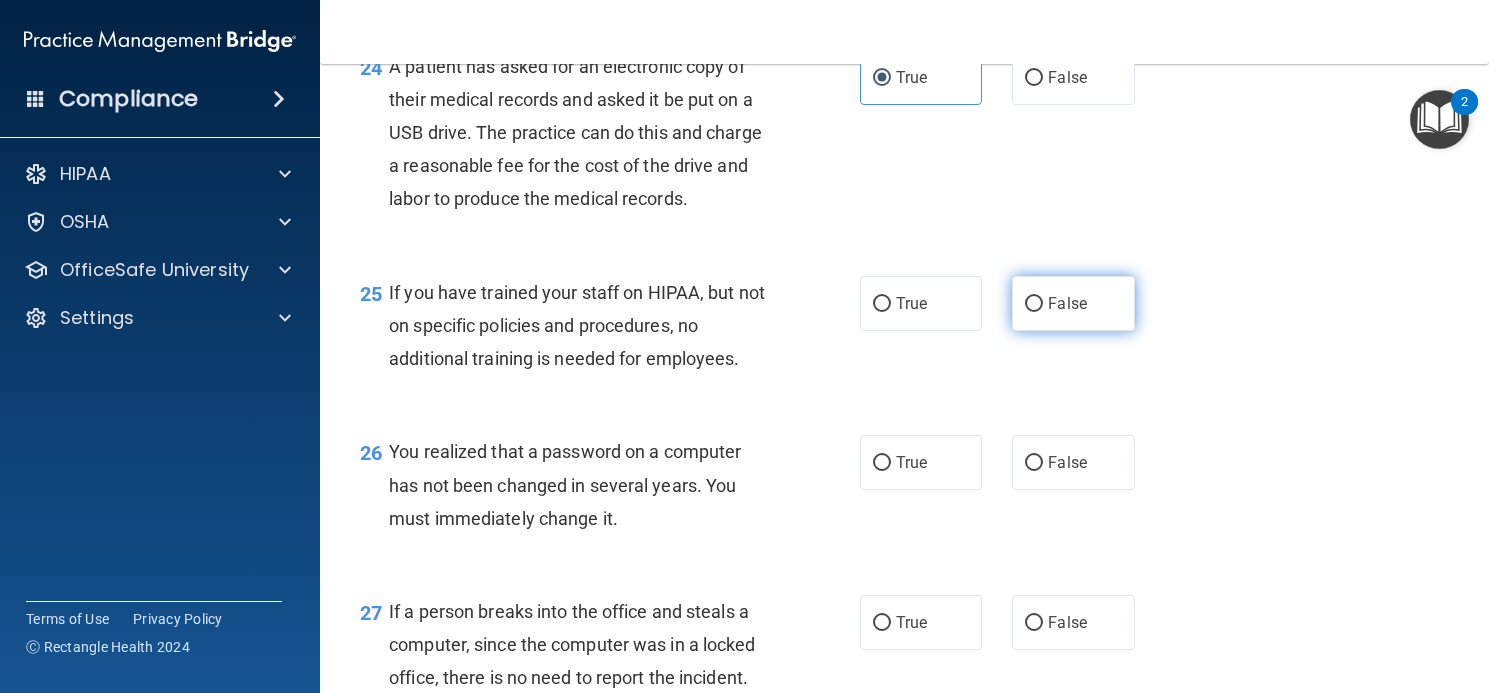 click on "False" at bounding box center (1073, 303) 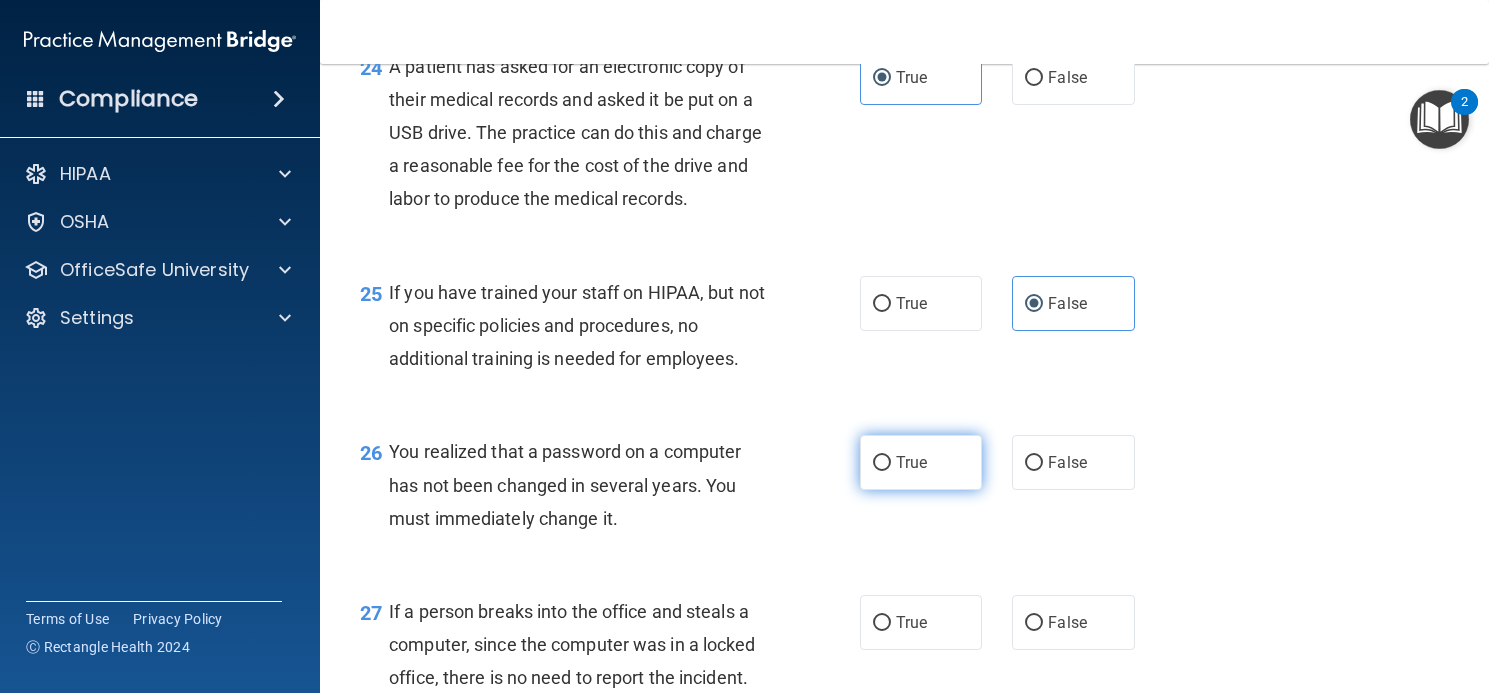 click on "True" at bounding box center [911, 462] 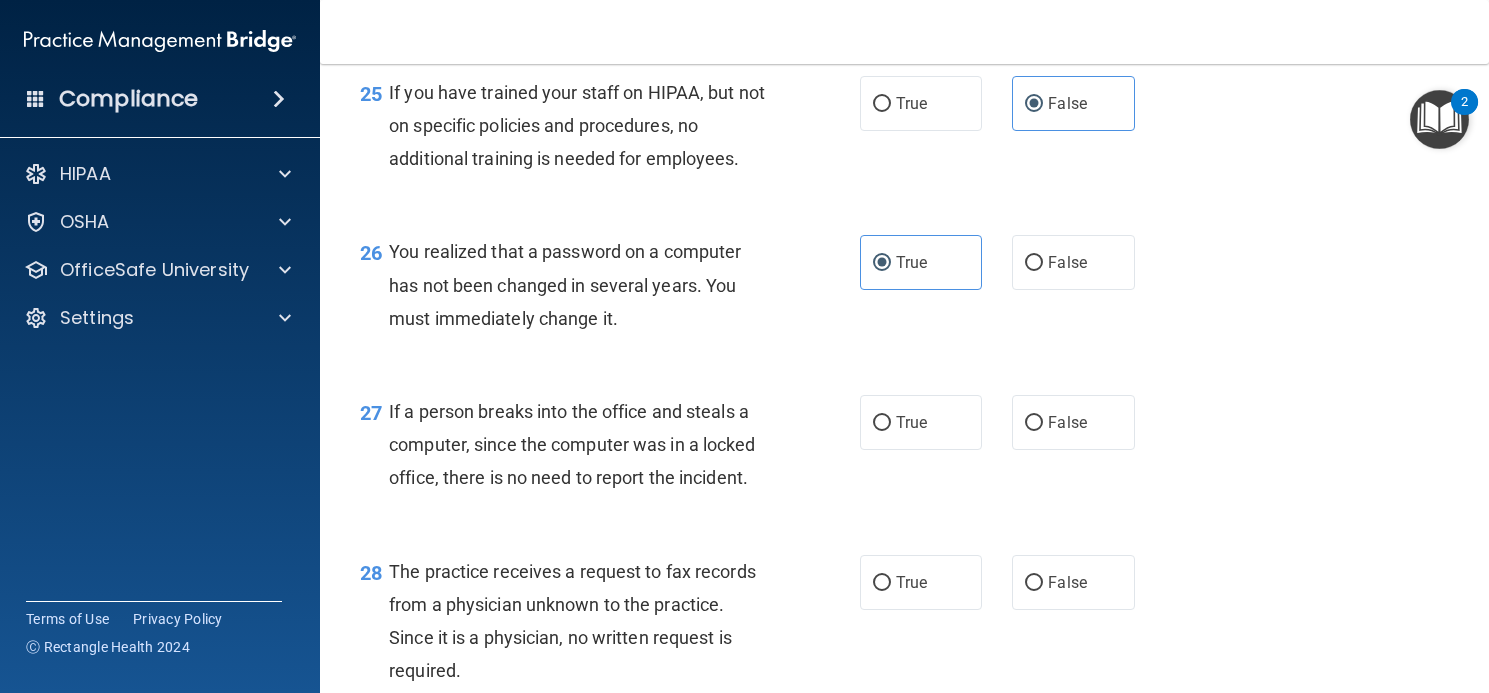 scroll, scrollTop: 4486, scrollLeft: 0, axis: vertical 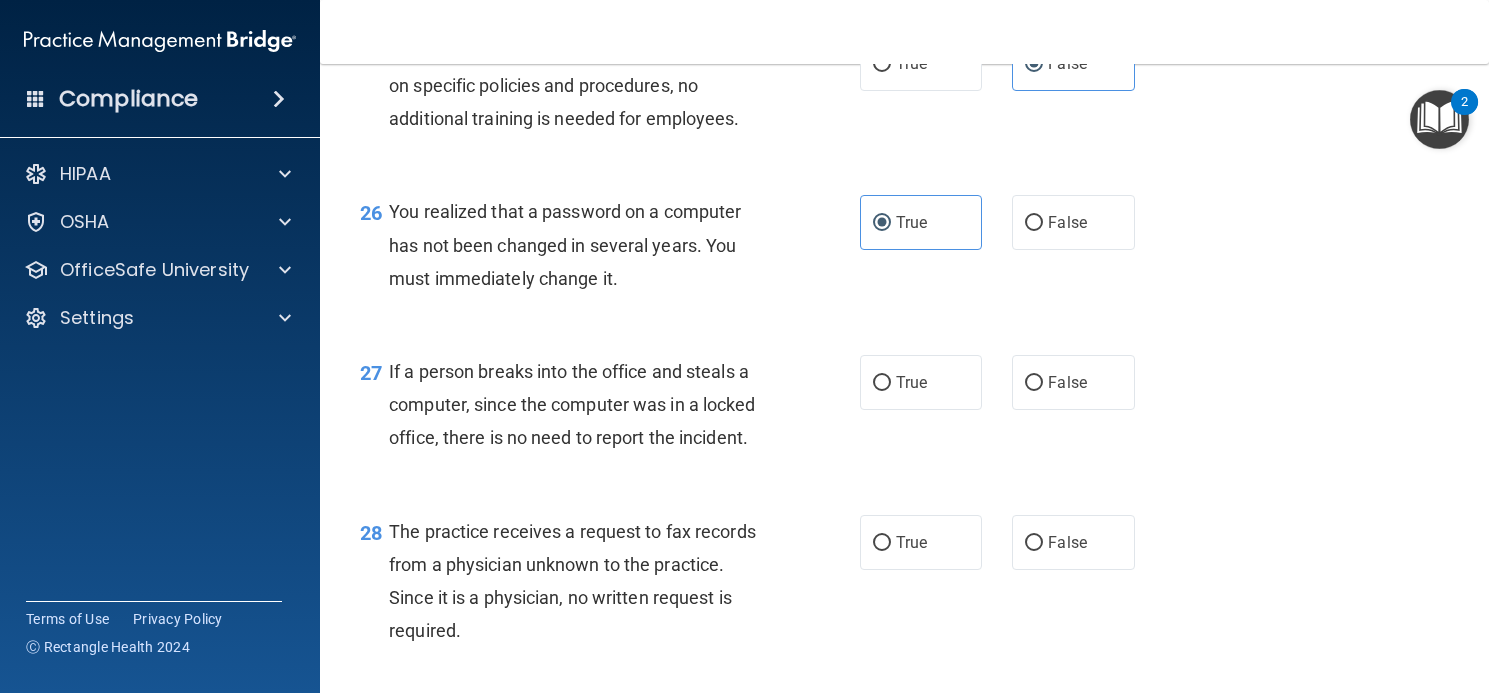 click on "True           False" at bounding box center [1007, 382] 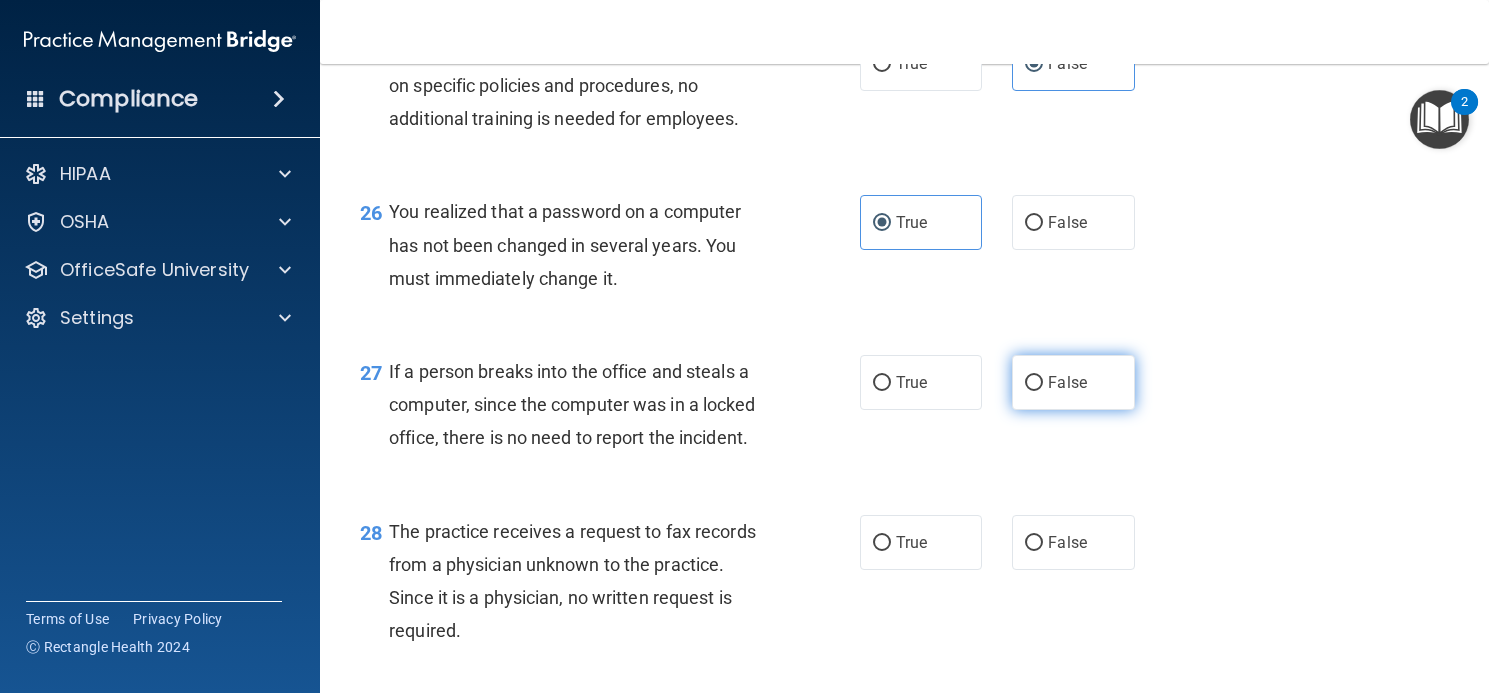 click on "False" at bounding box center (1067, 382) 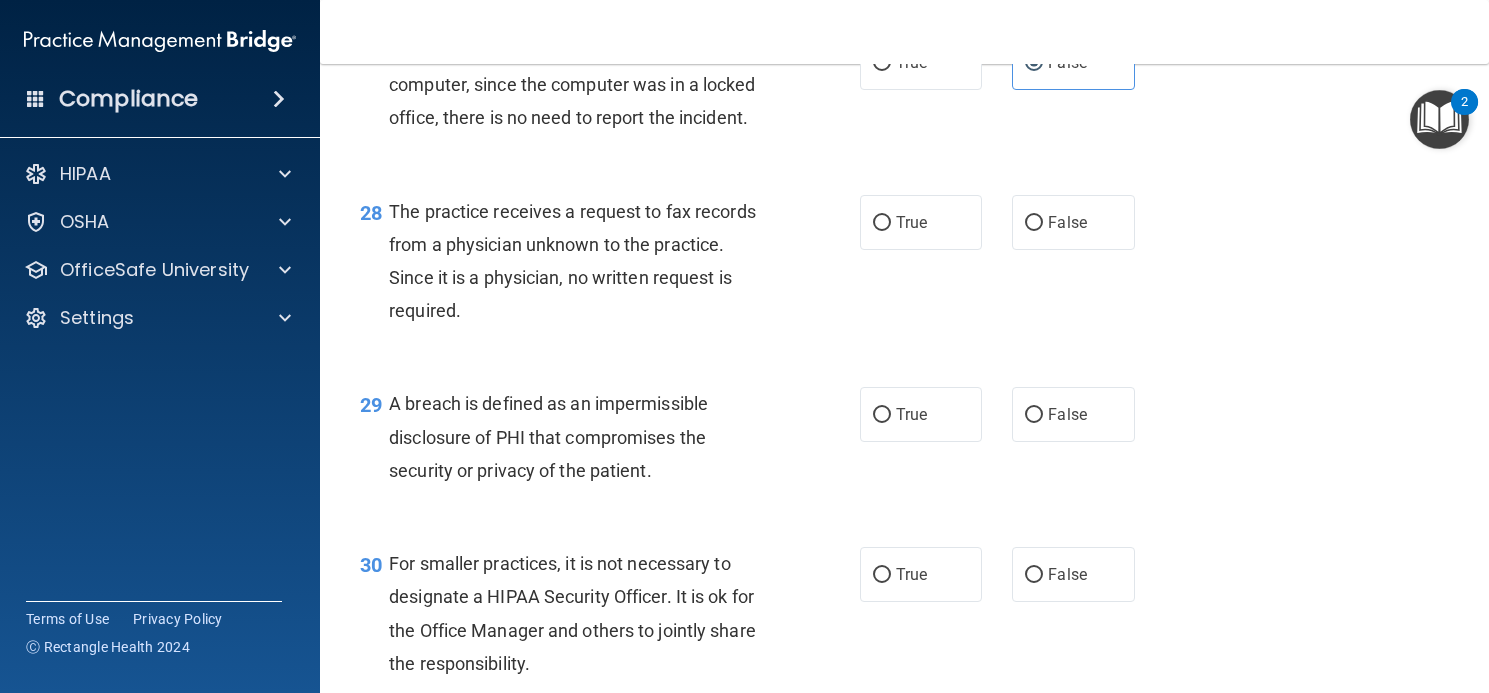 scroll, scrollTop: 4846, scrollLeft: 0, axis: vertical 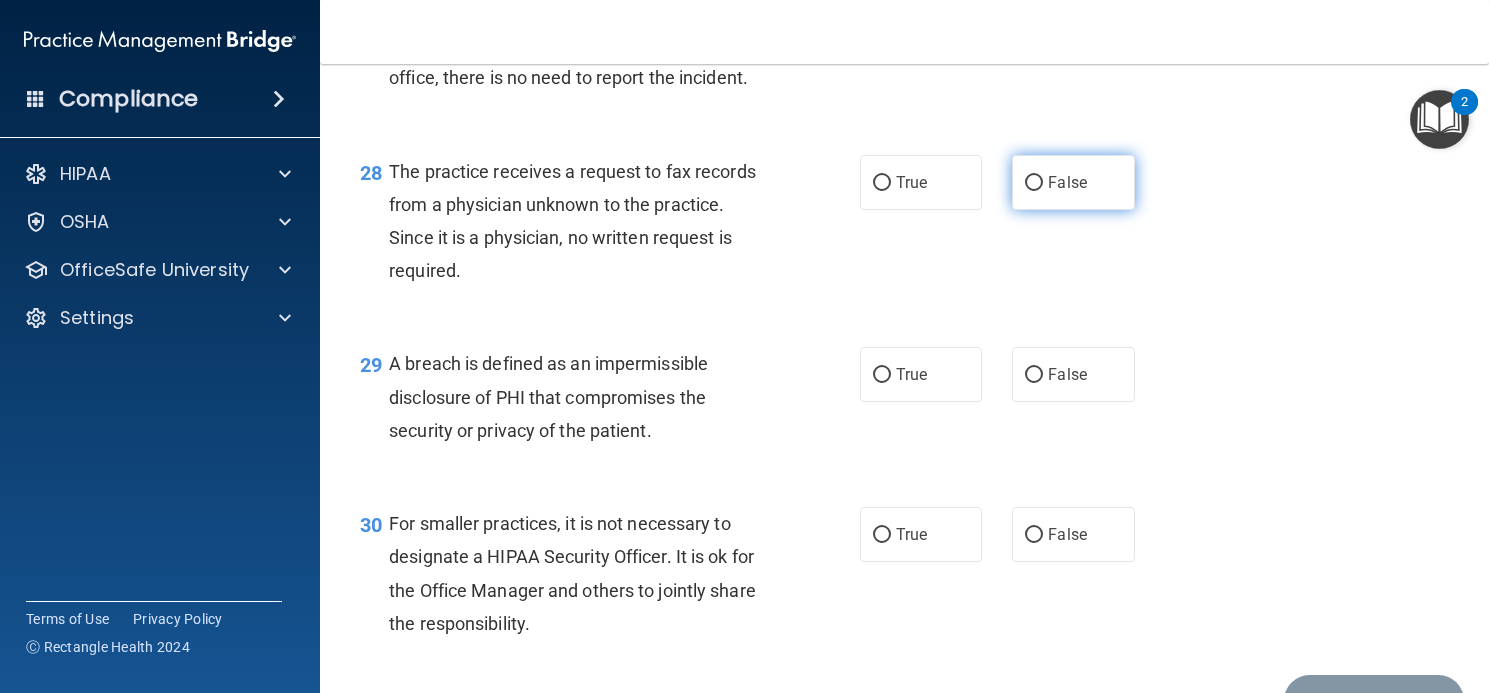 click on "False" at bounding box center [1073, 182] 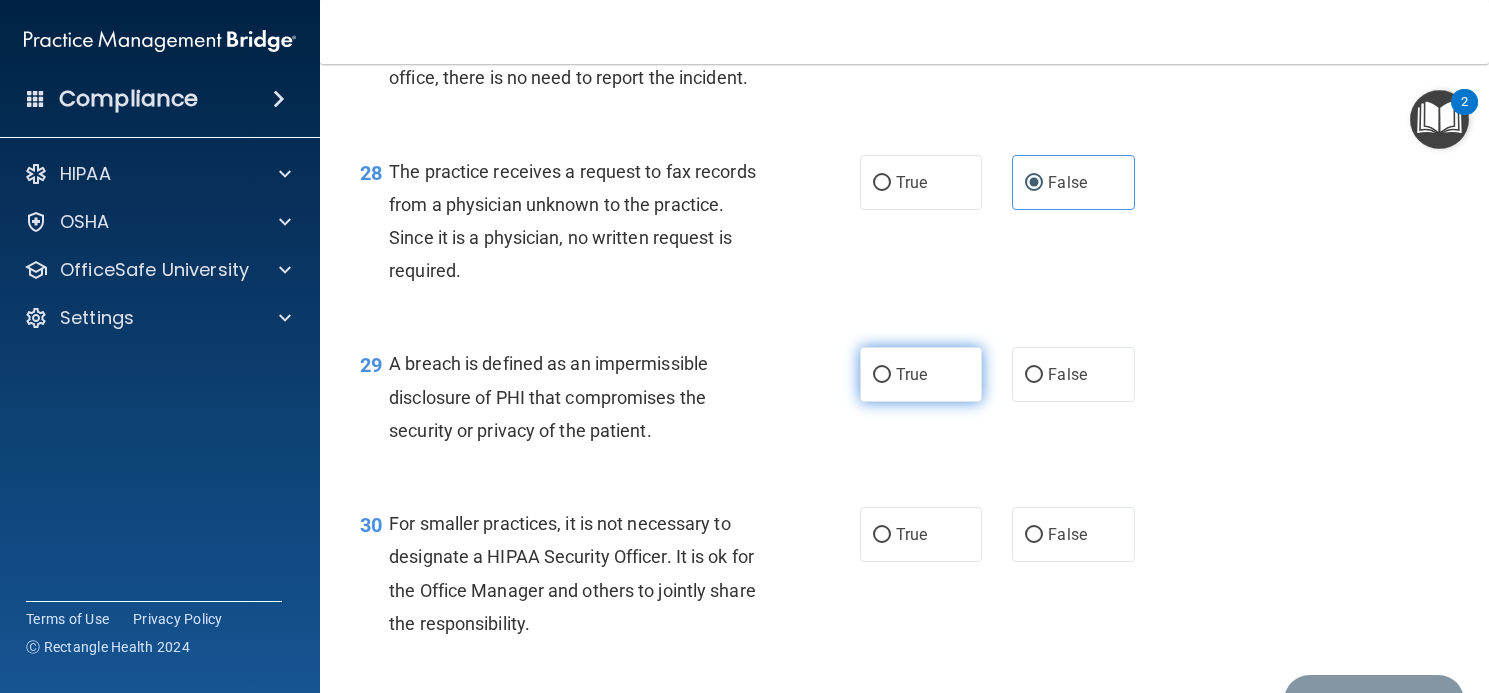 click on "True" at bounding box center [921, 374] 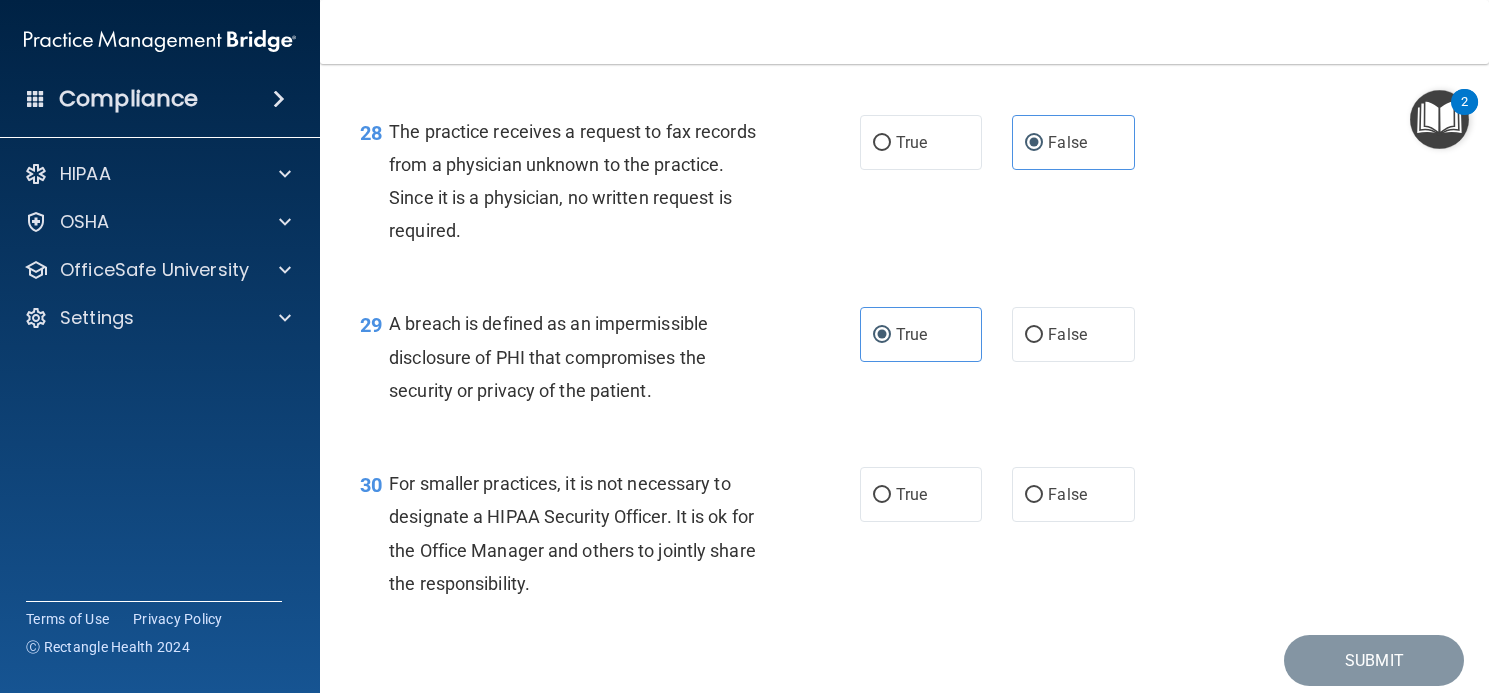 scroll, scrollTop: 4926, scrollLeft: 0, axis: vertical 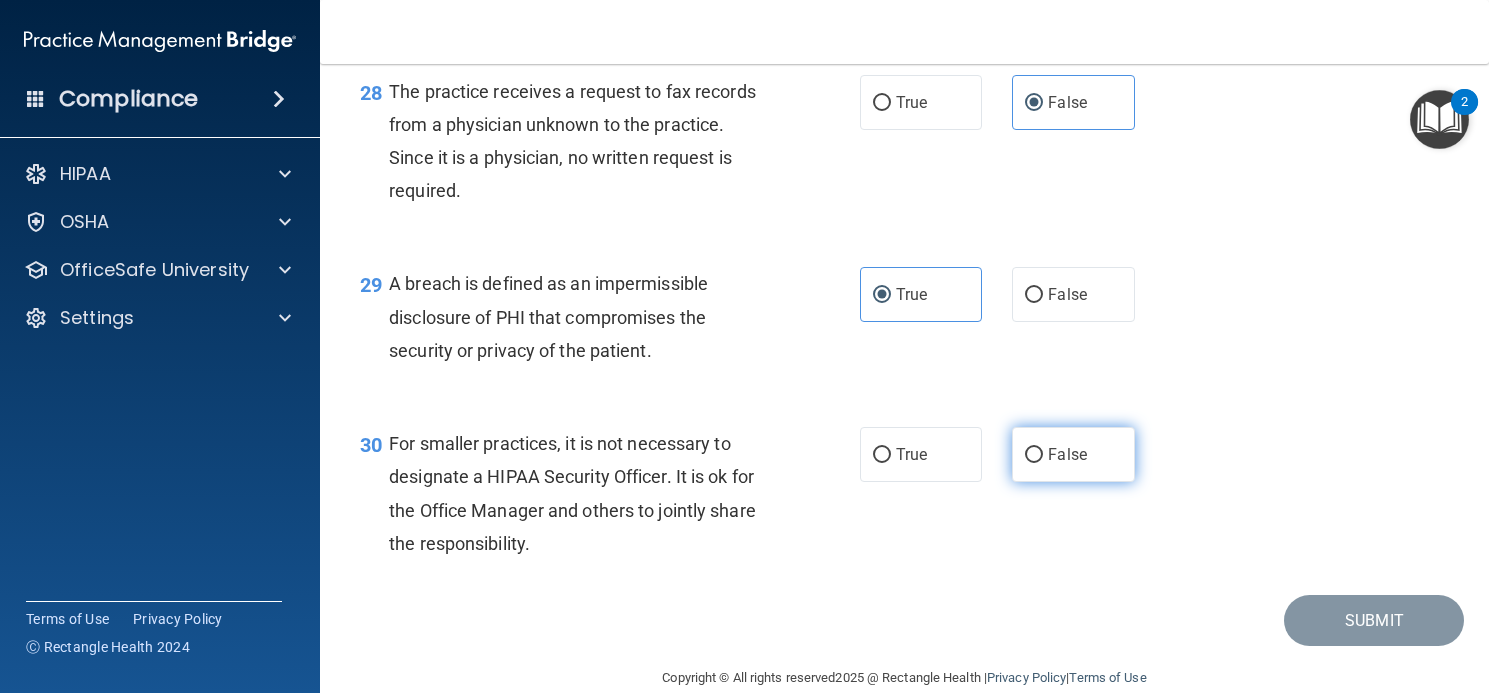 click on "False" at bounding box center [1073, 454] 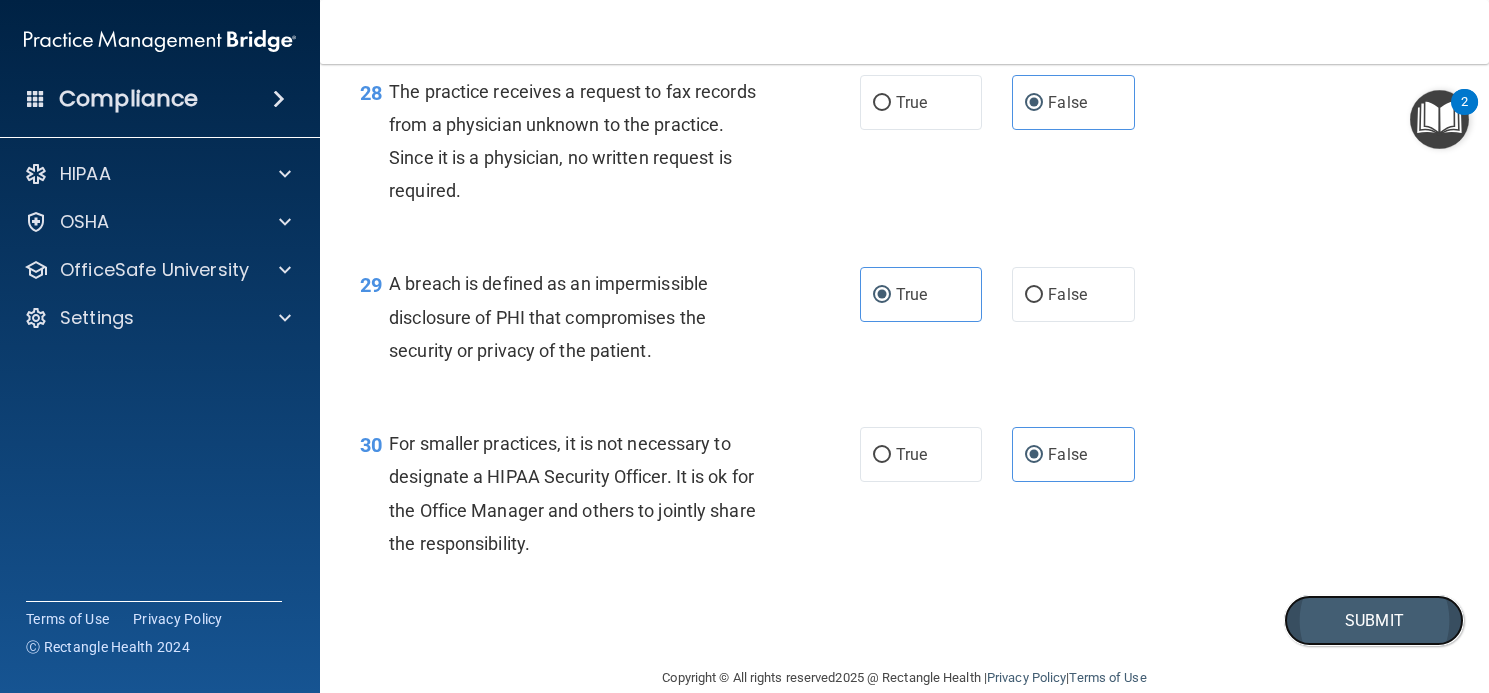 click on "Submit" at bounding box center [1374, 620] 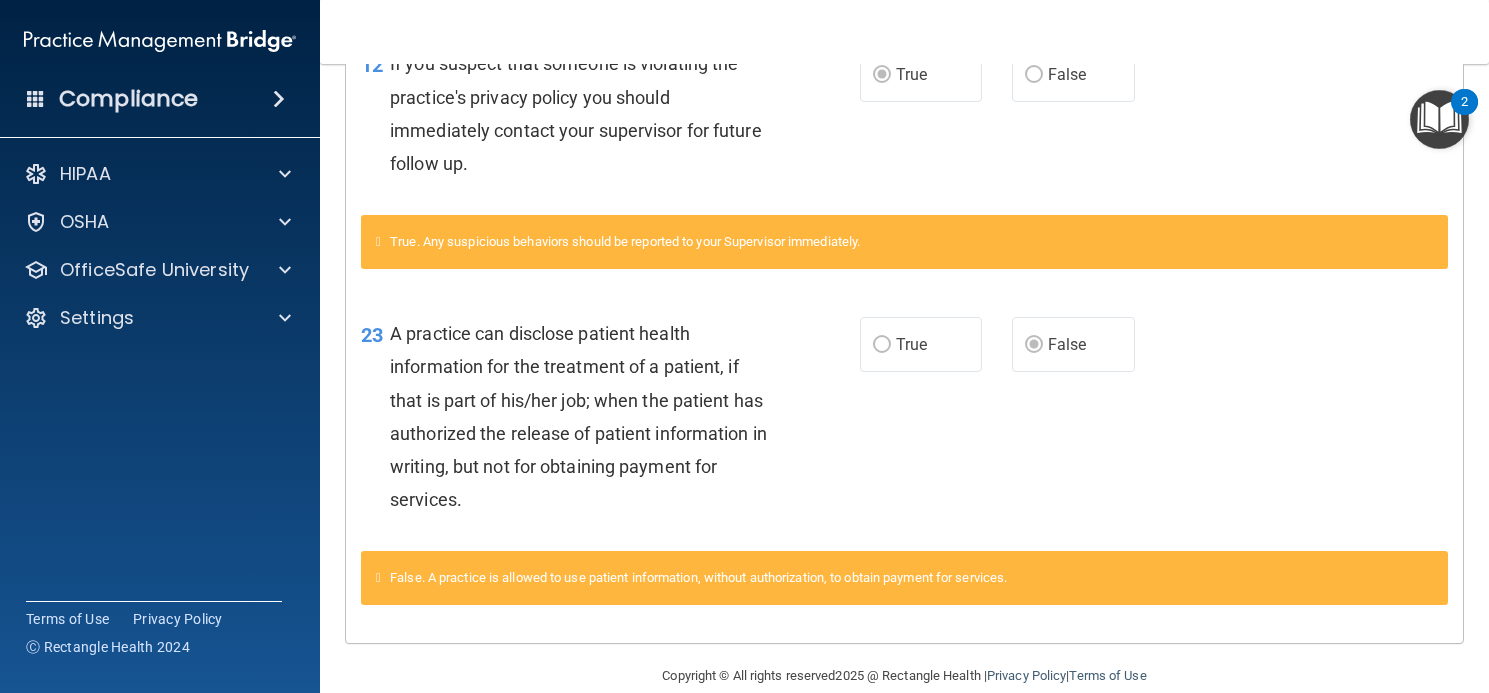 scroll, scrollTop: 782, scrollLeft: 0, axis: vertical 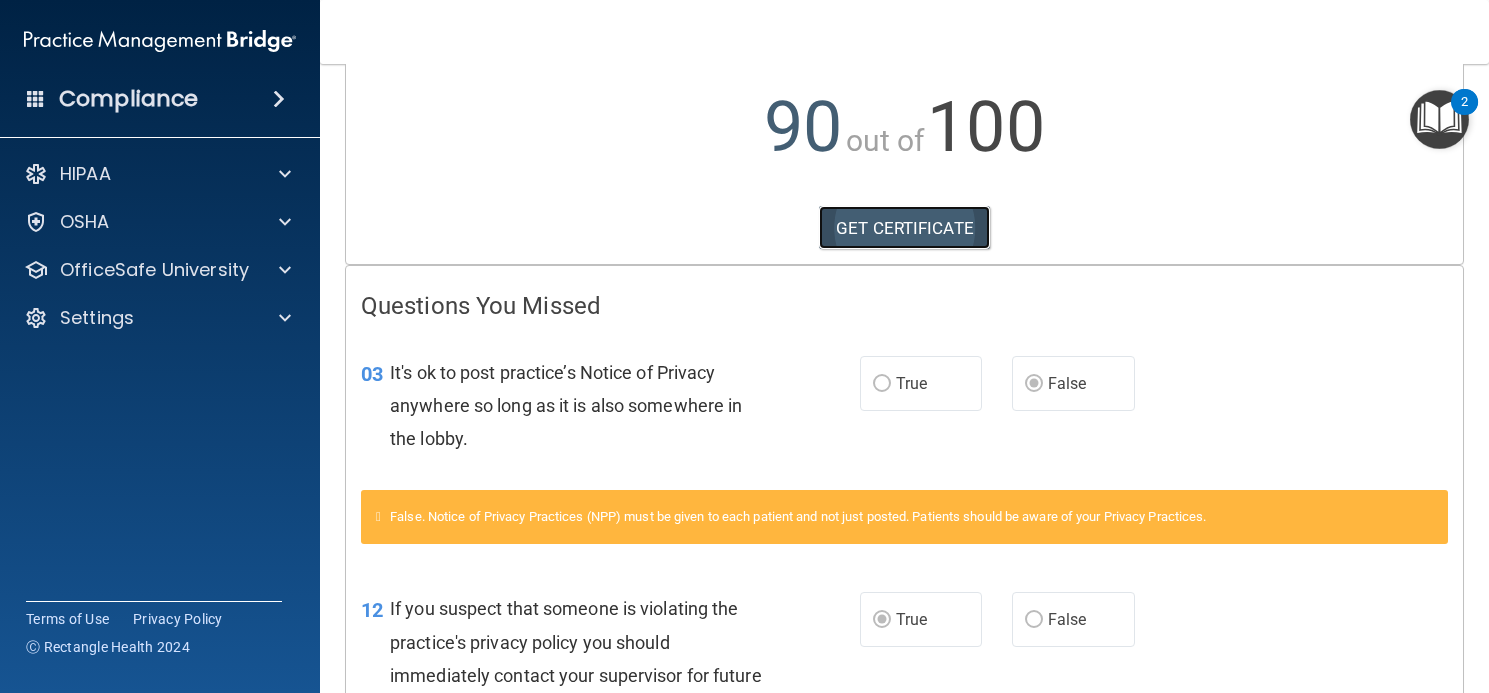click on "GET CERTIFICATE" at bounding box center [904, 228] 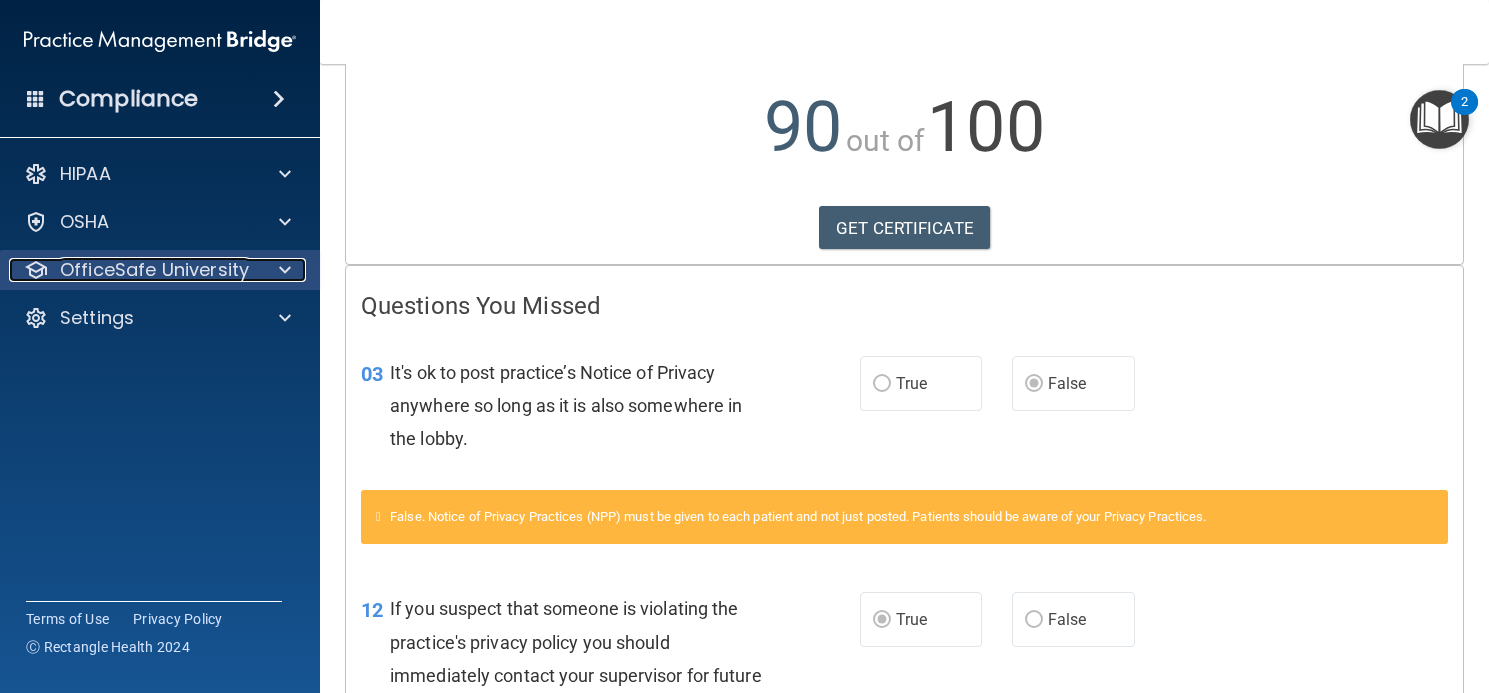 click on "OfficeSafe University" at bounding box center [154, 270] 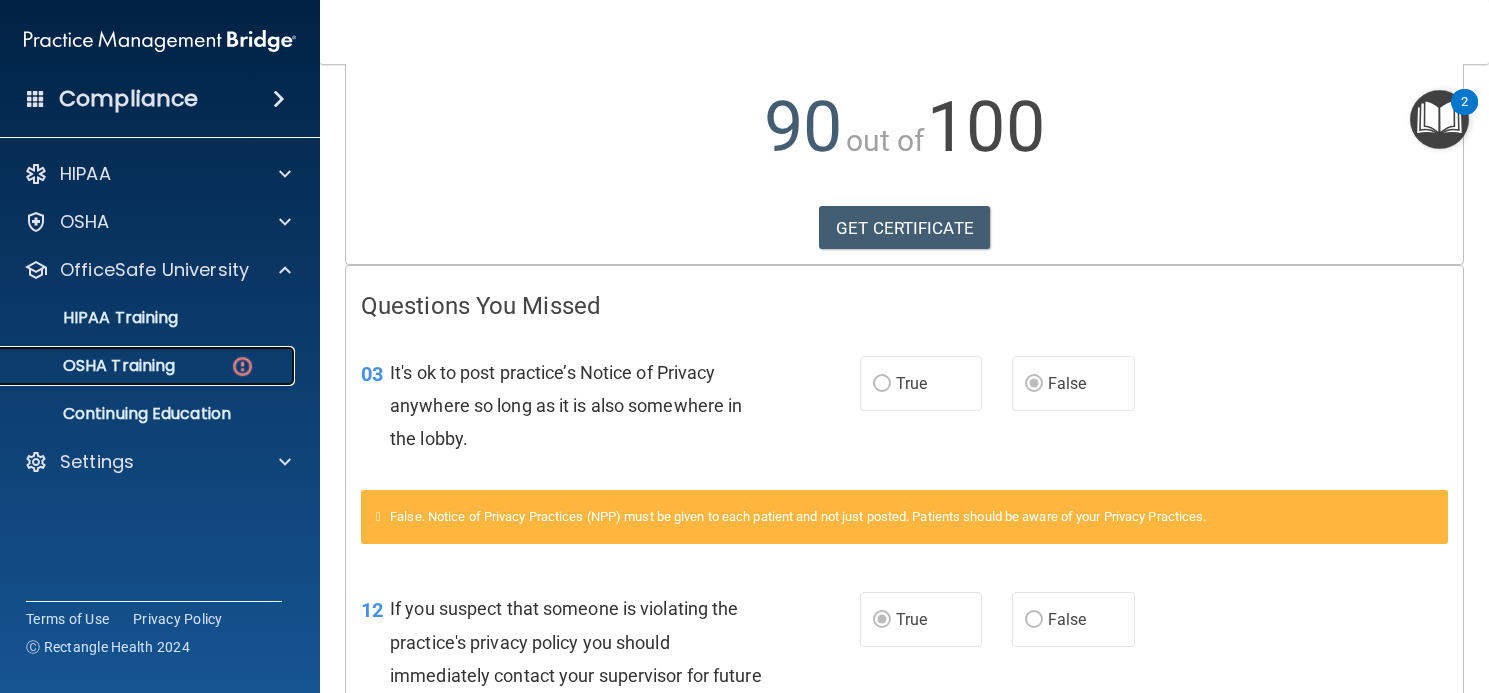 click on "OSHA Training" at bounding box center [149, 366] 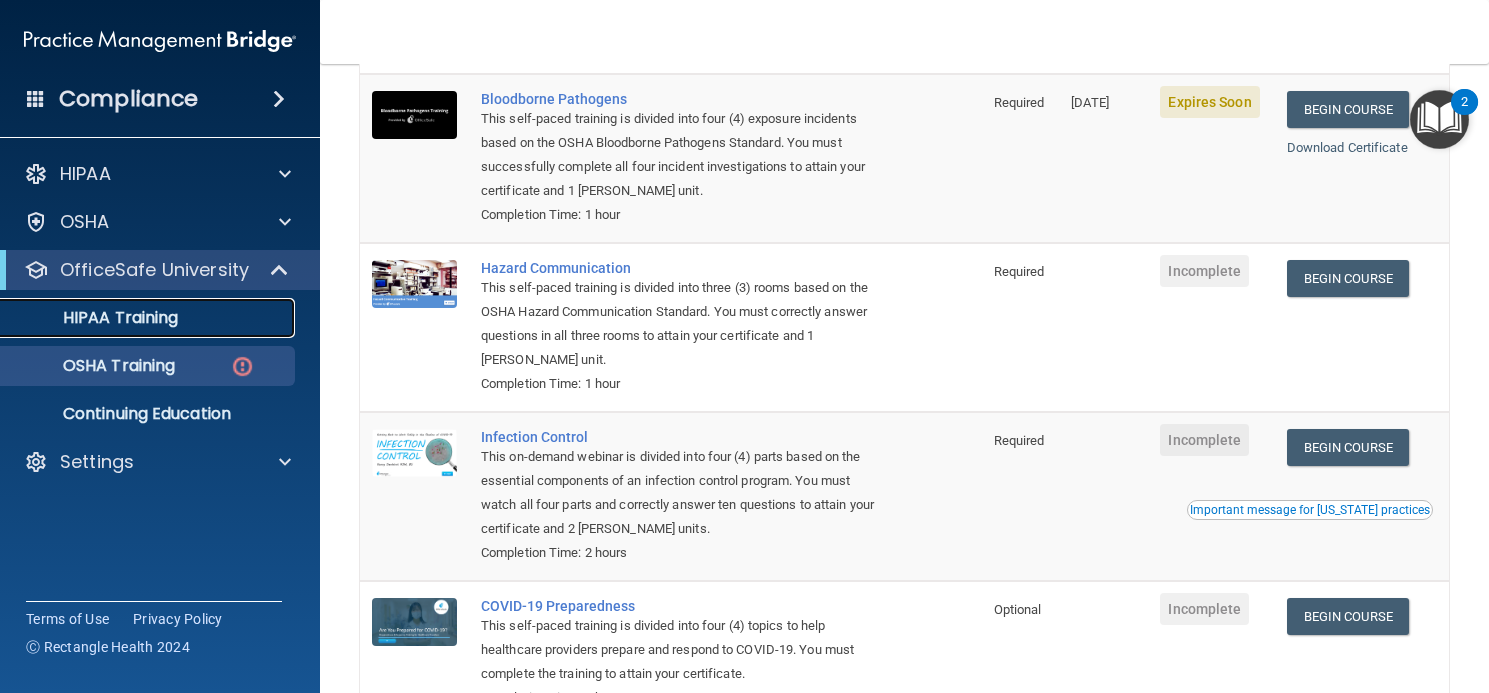 click on "HIPAA Training" at bounding box center [137, 318] 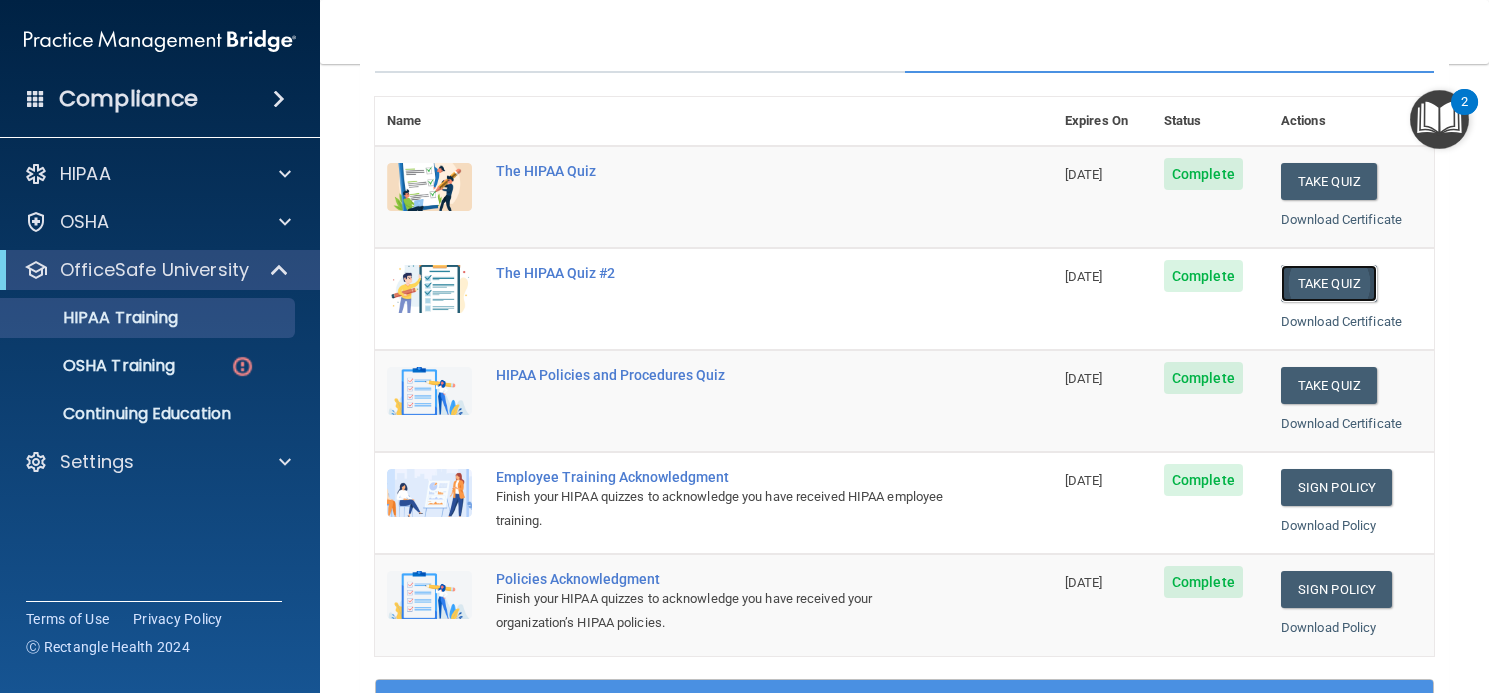click on "Take Quiz" at bounding box center [1329, 283] 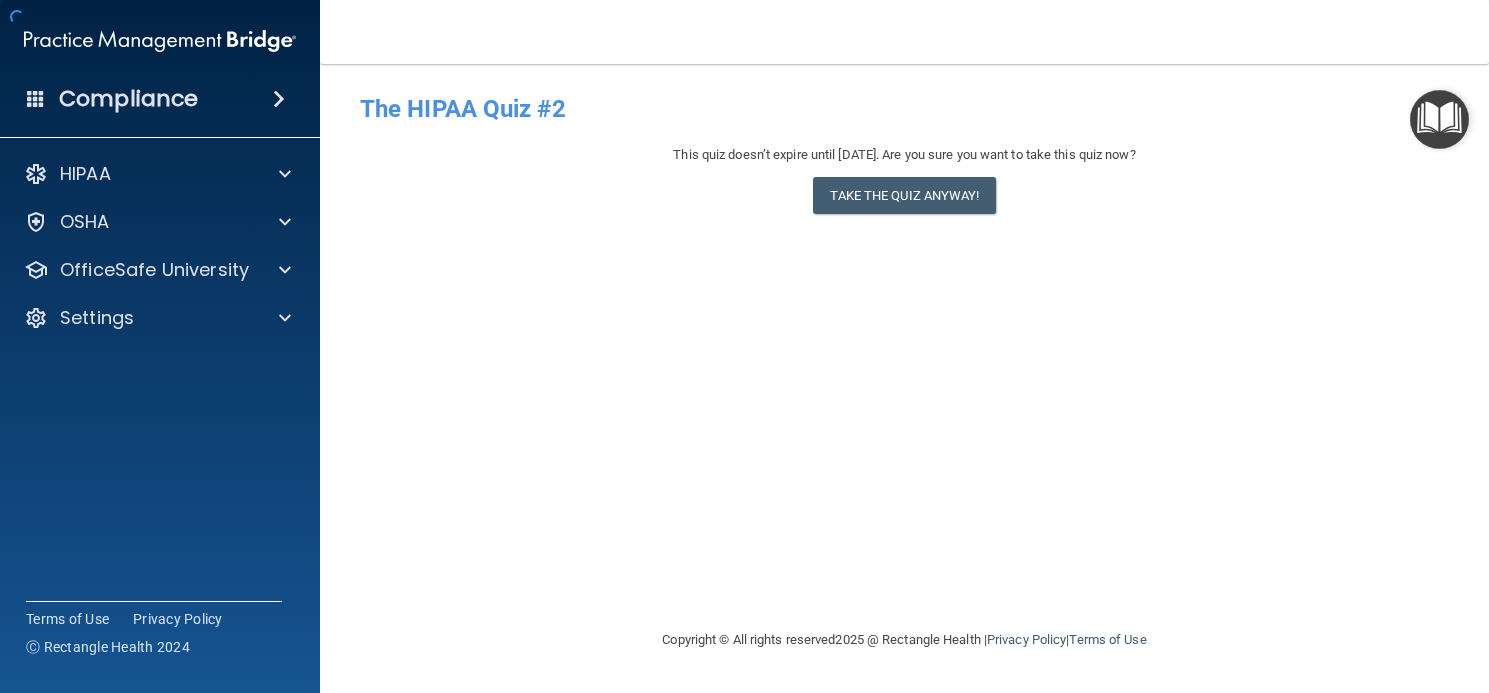 scroll, scrollTop: 0, scrollLeft: 0, axis: both 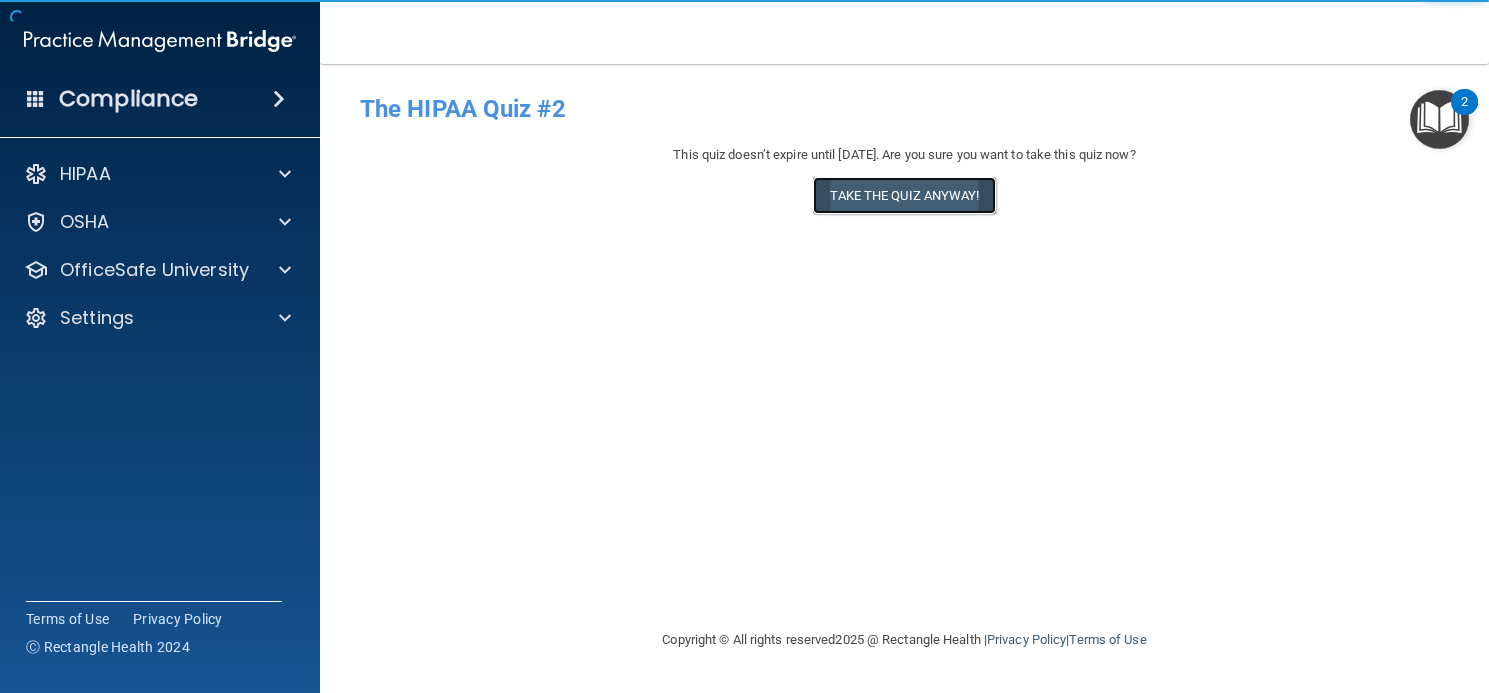 click on "Take the quiz anyway!" at bounding box center [904, 195] 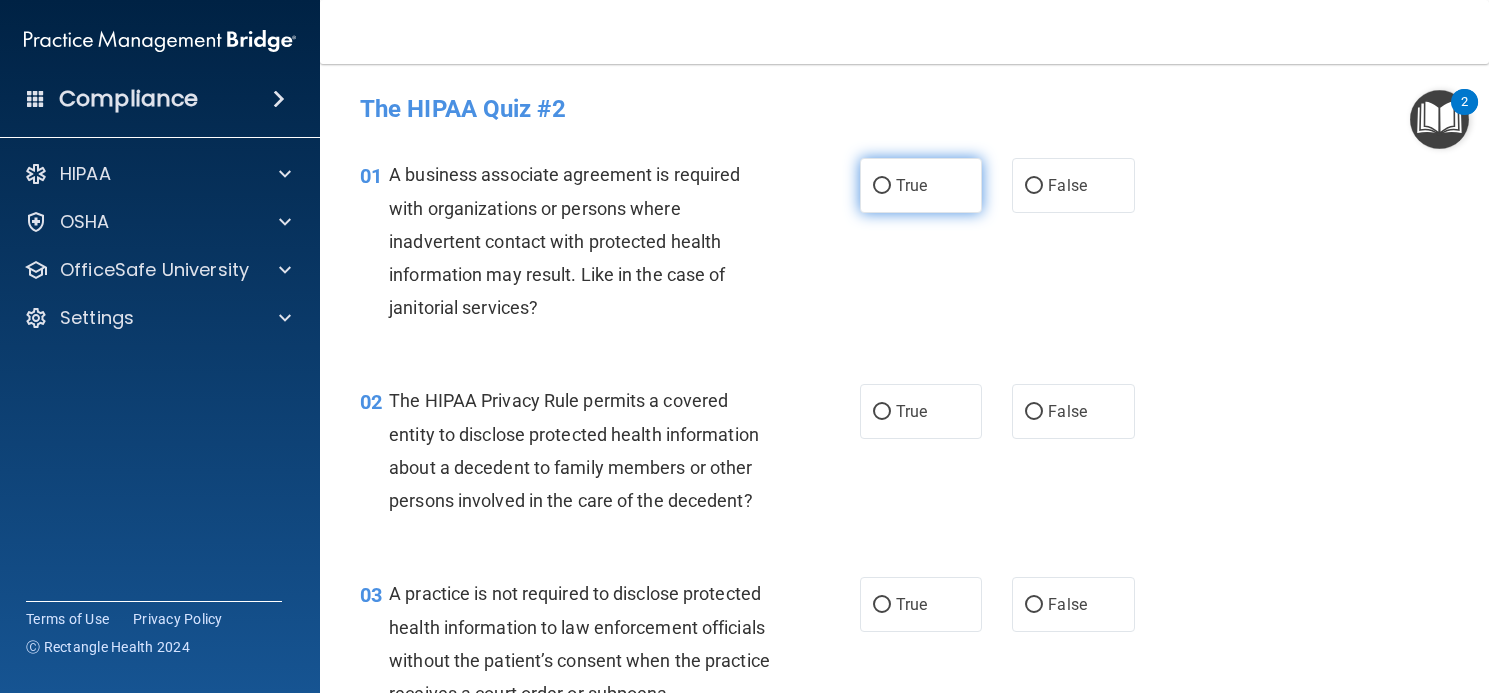 click on "True" at bounding box center (911, 185) 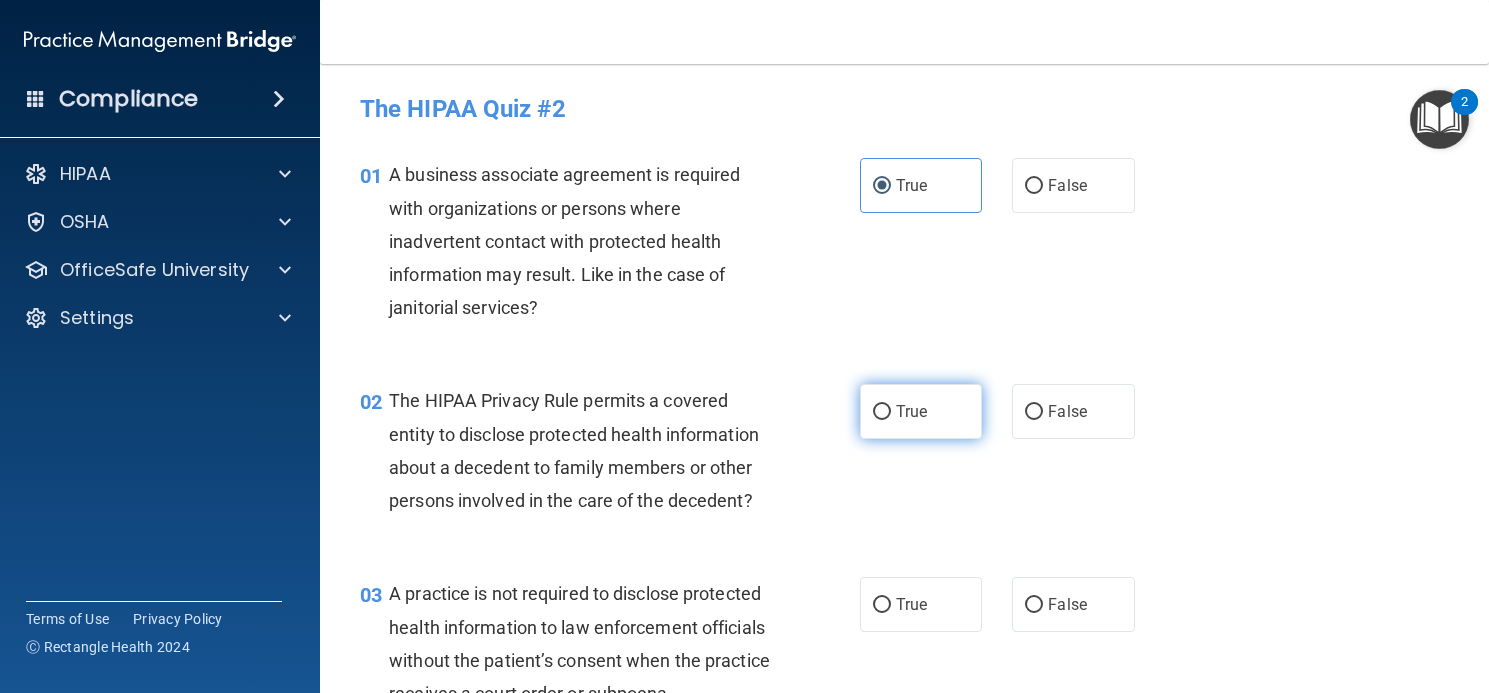 click on "True" at bounding box center [911, 411] 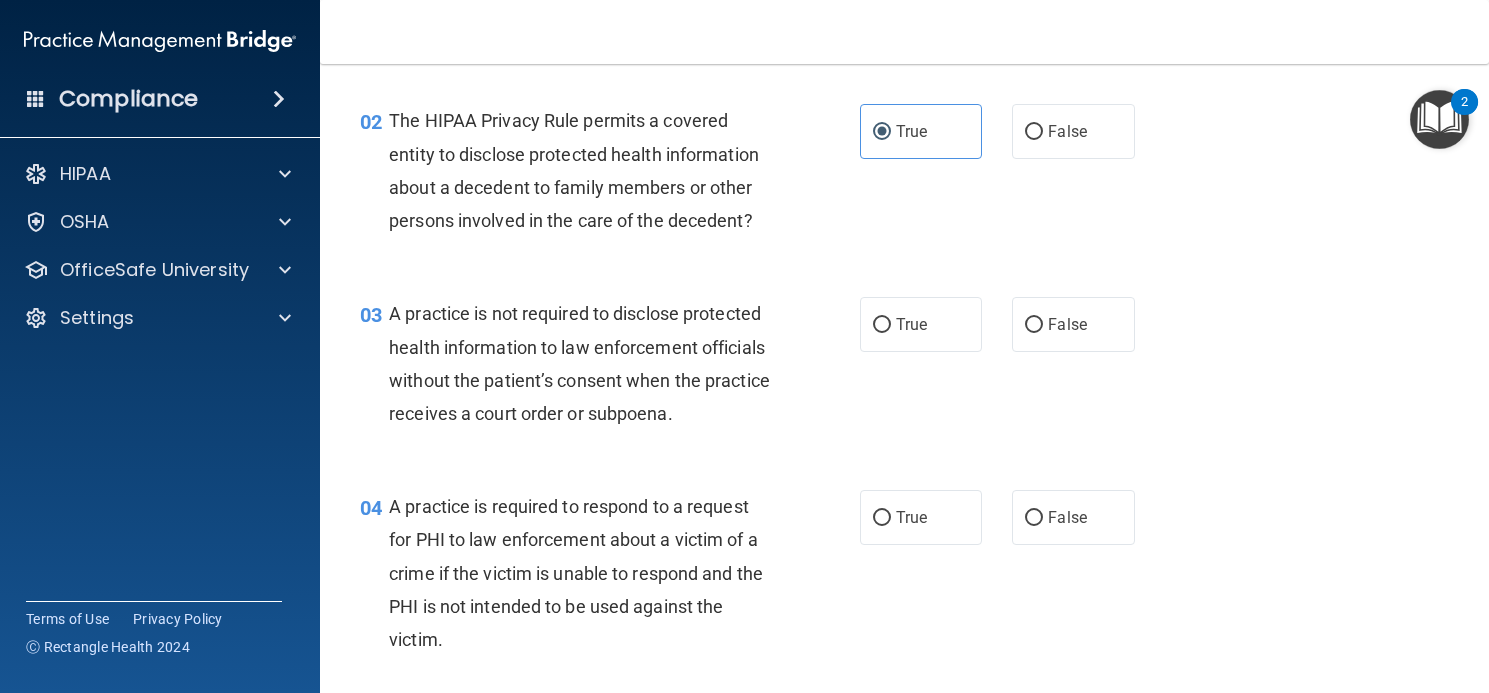 scroll, scrollTop: 320, scrollLeft: 0, axis: vertical 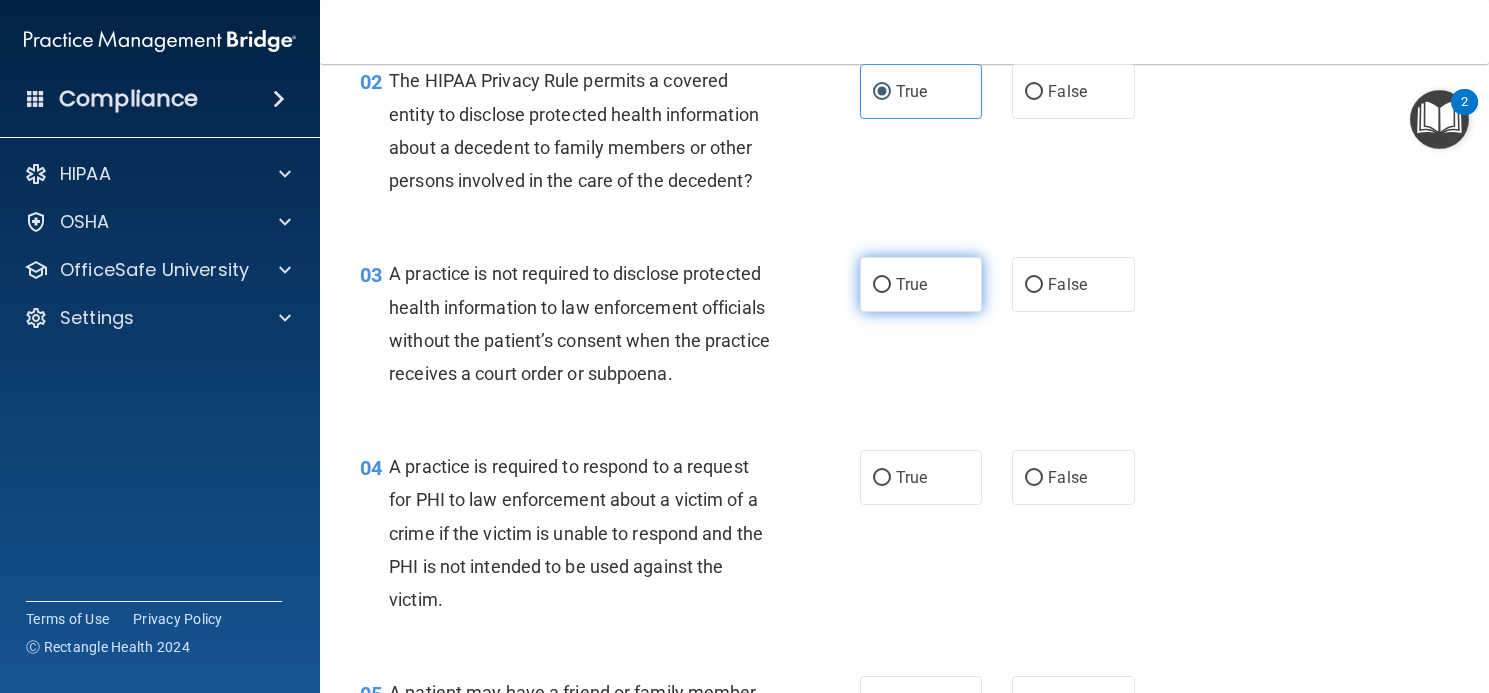 click on "True" at bounding box center [921, 284] 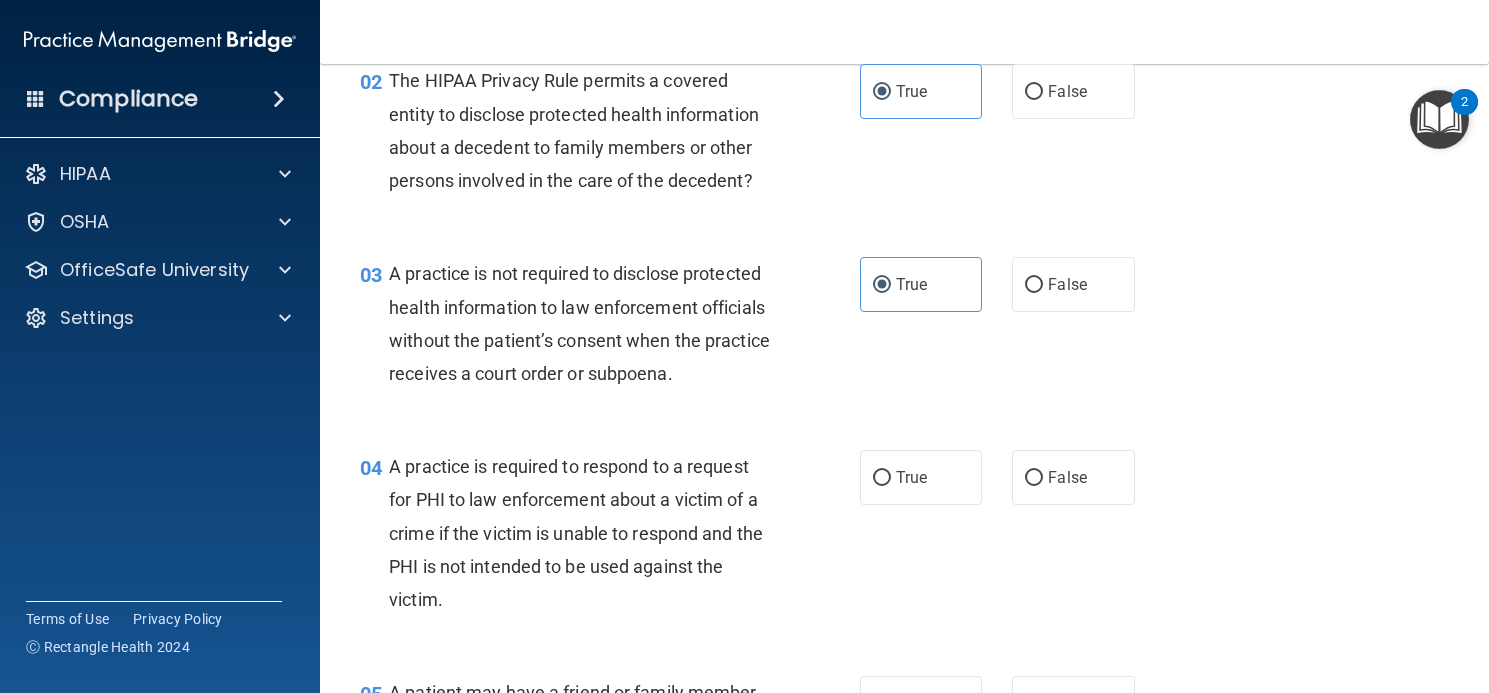scroll, scrollTop: 360, scrollLeft: 0, axis: vertical 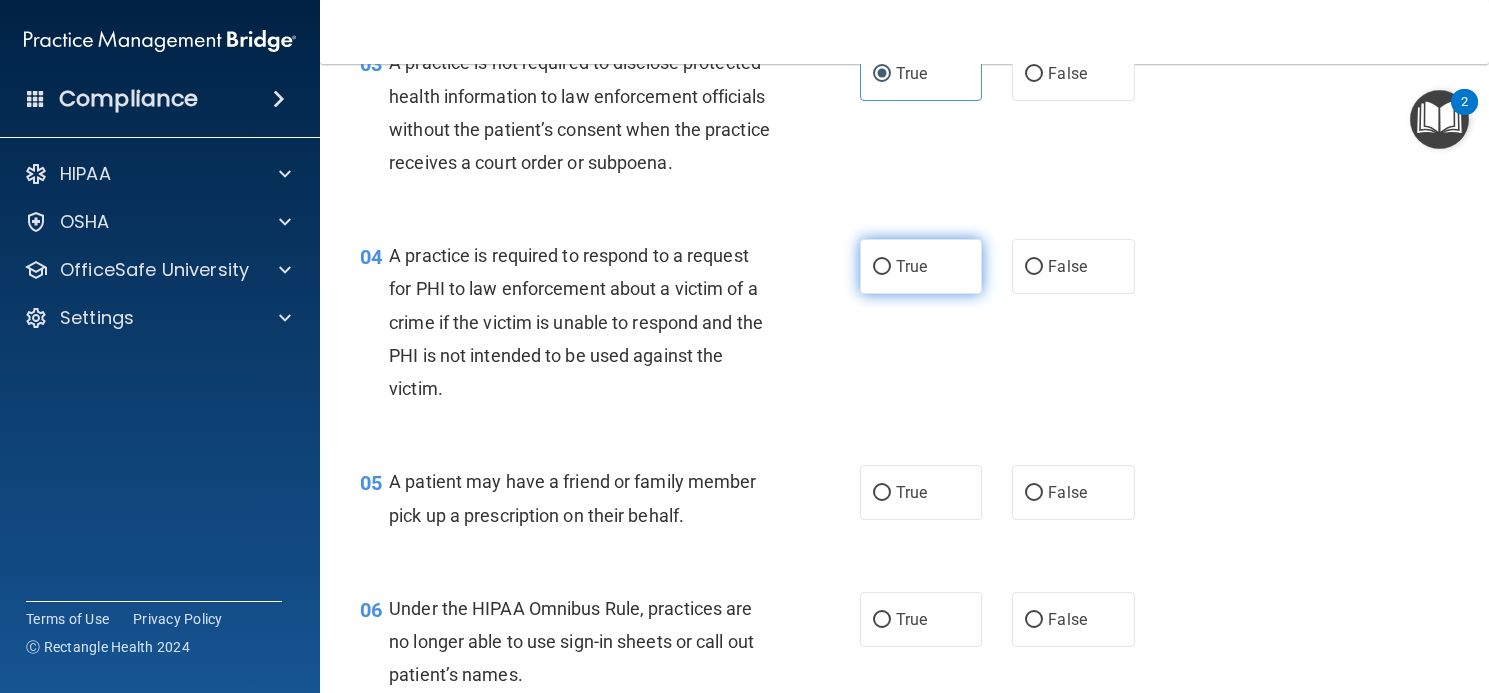 click on "True" at bounding box center (911, 266) 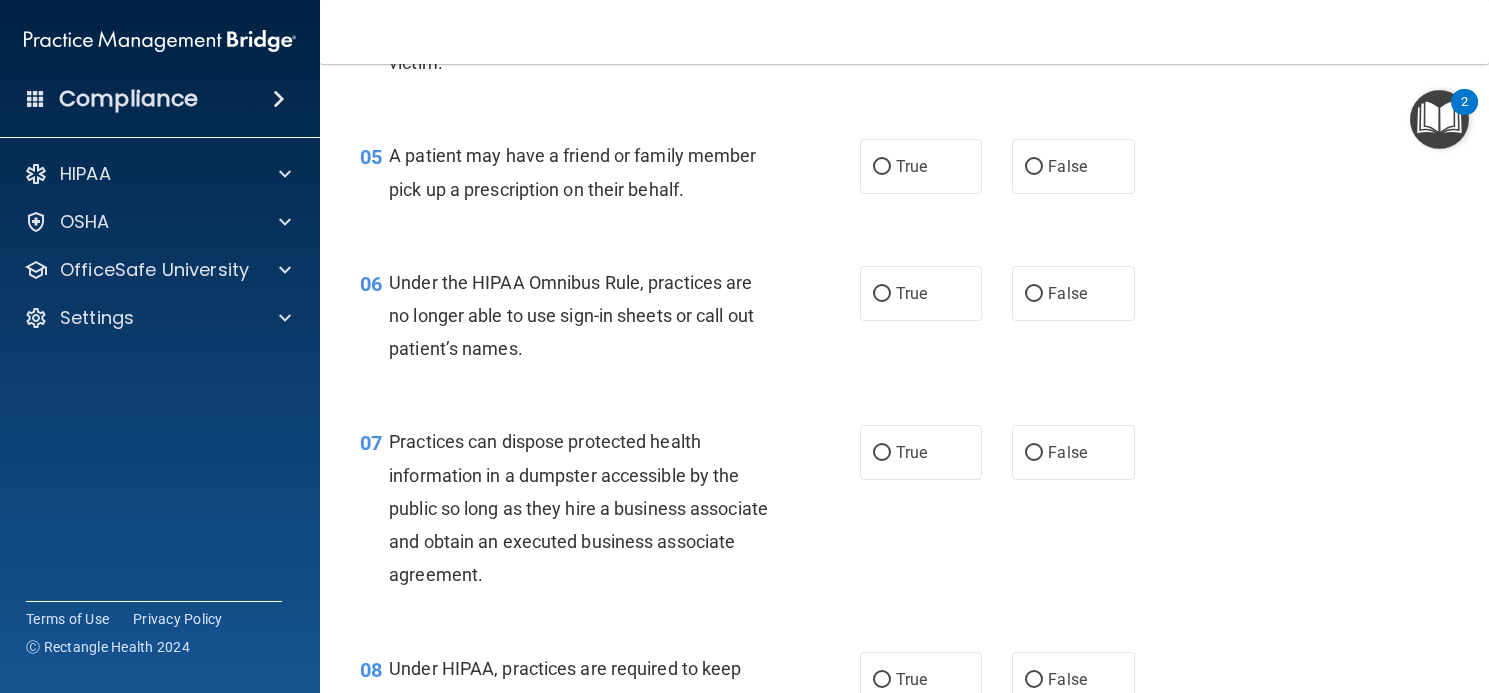 scroll, scrollTop: 867, scrollLeft: 0, axis: vertical 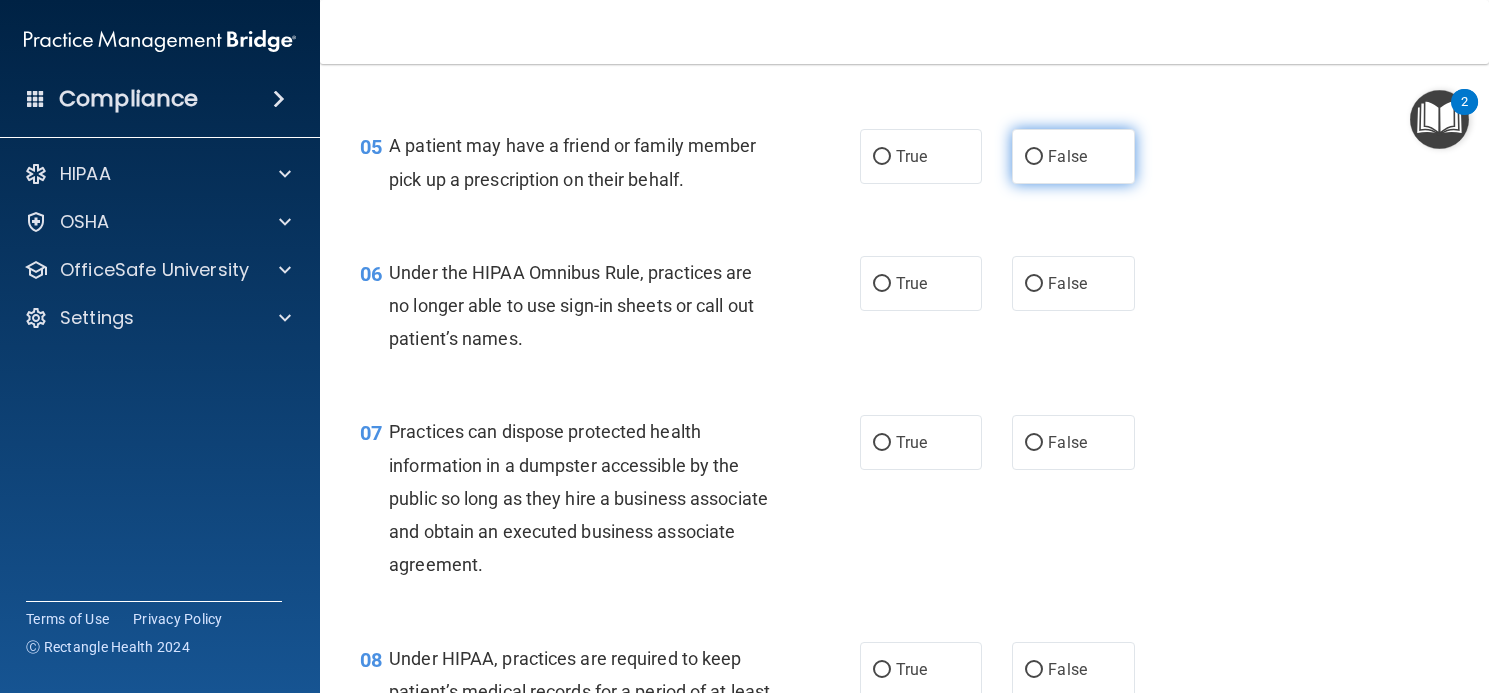 click on "False" at bounding box center [1073, 156] 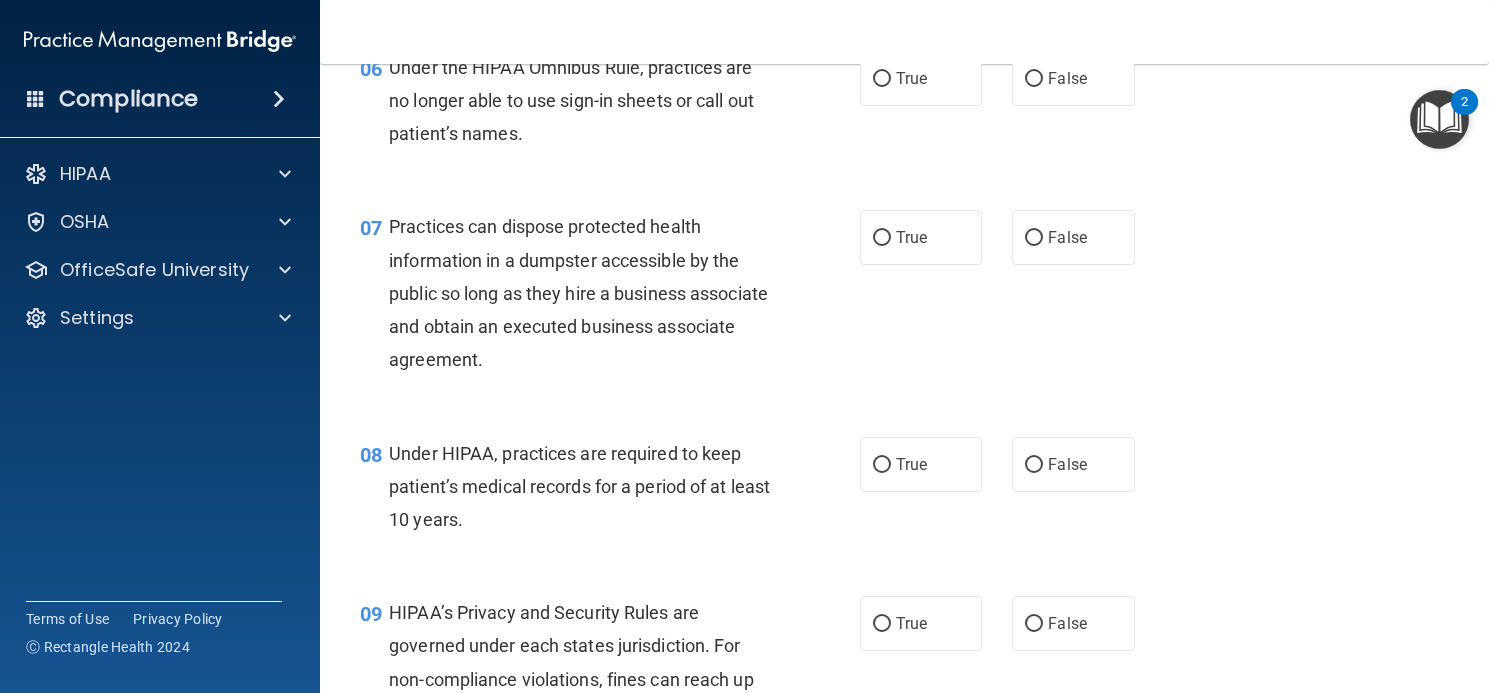 scroll, scrollTop: 1016, scrollLeft: 0, axis: vertical 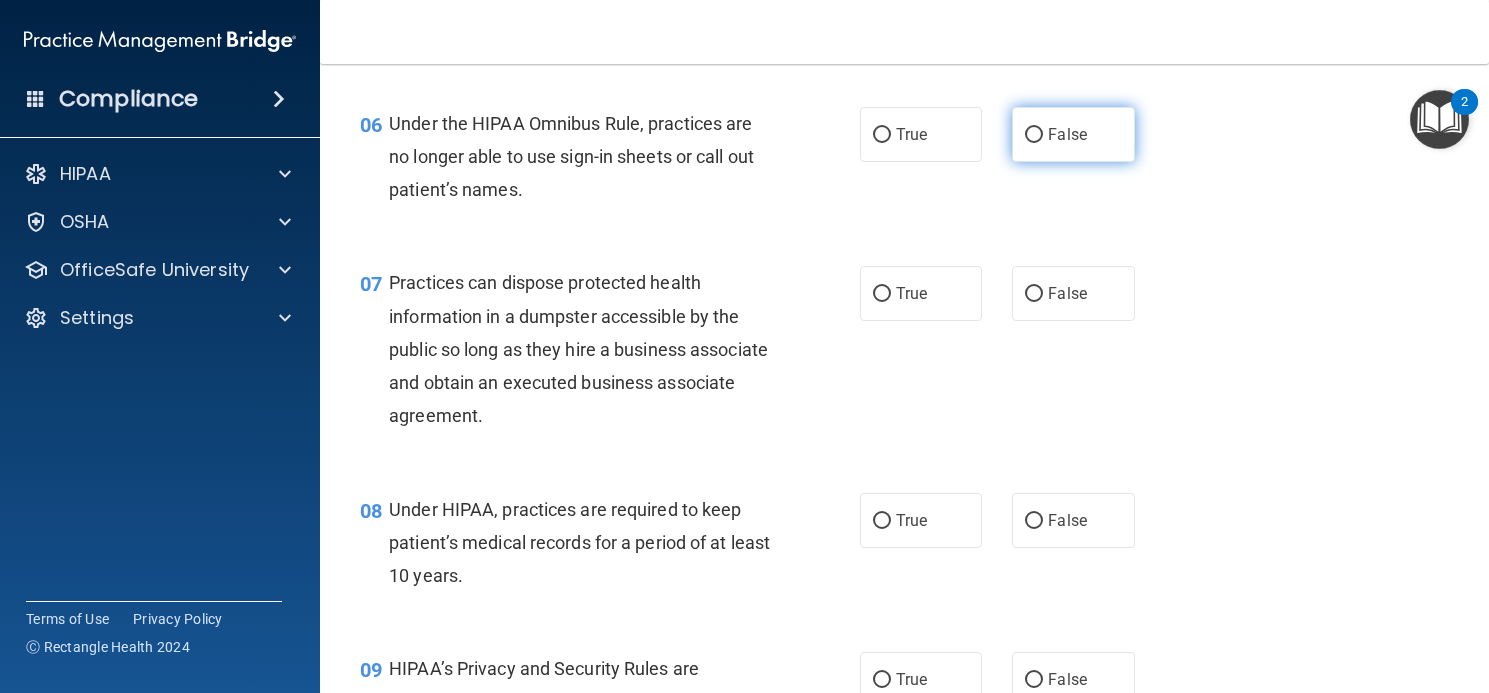 click on "False" at bounding box center (1073, 134) 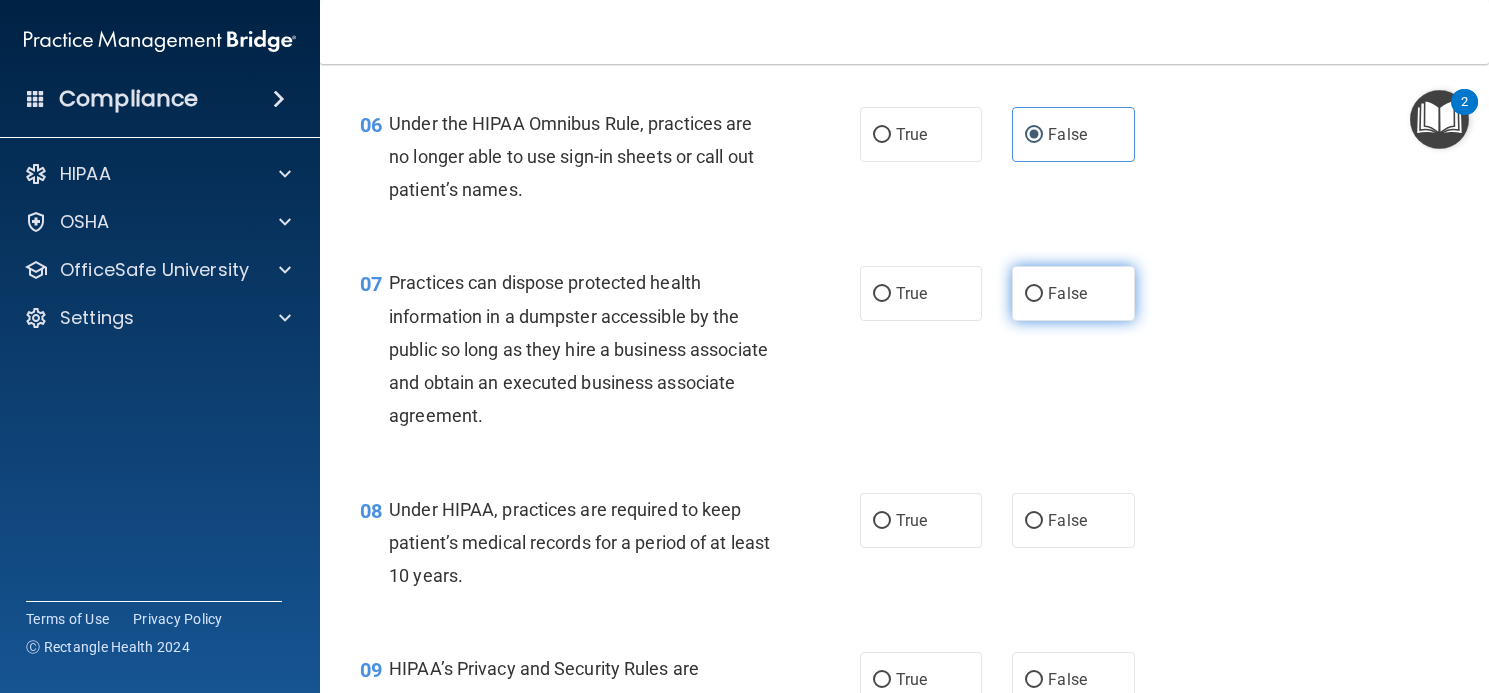 click on "False" at bounding box center (1073, 293) 